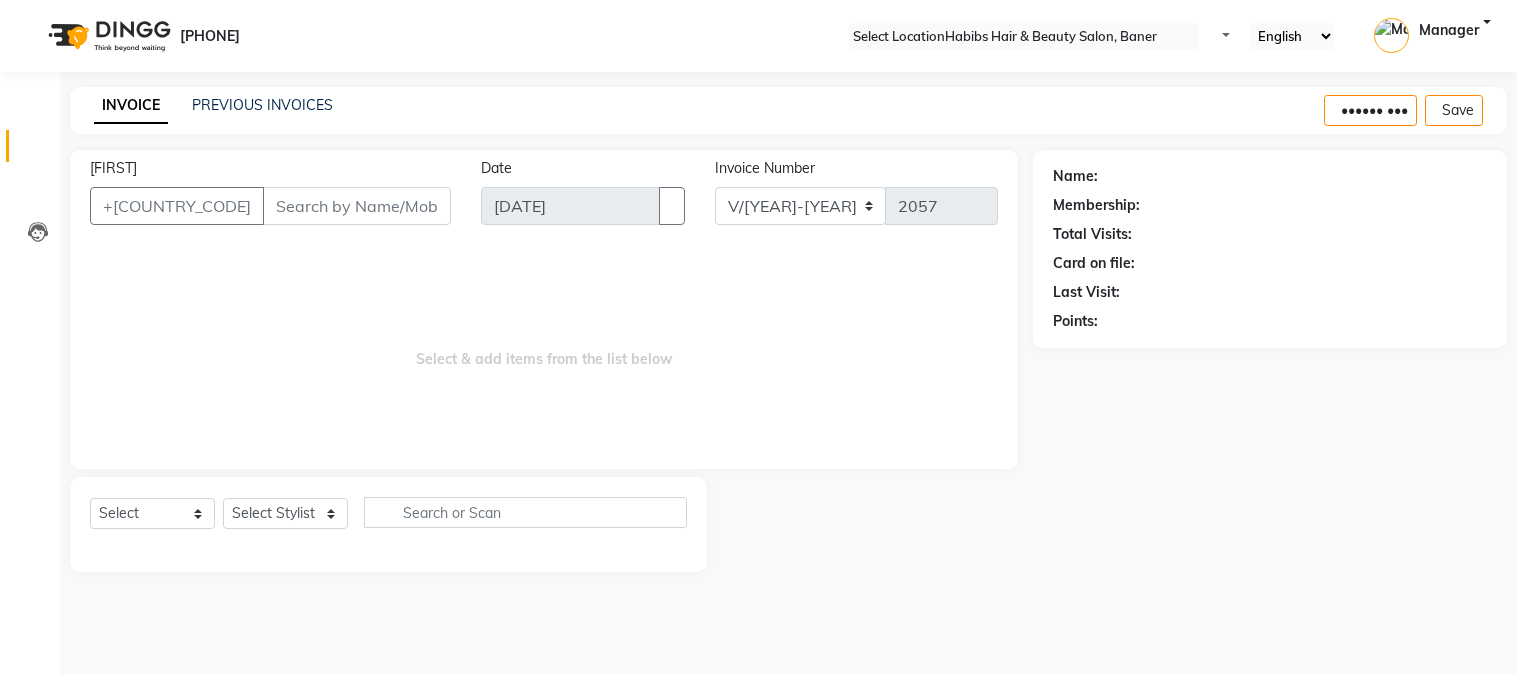 scroll, scrollTop: 0, scrollLeft: 0, axis: both 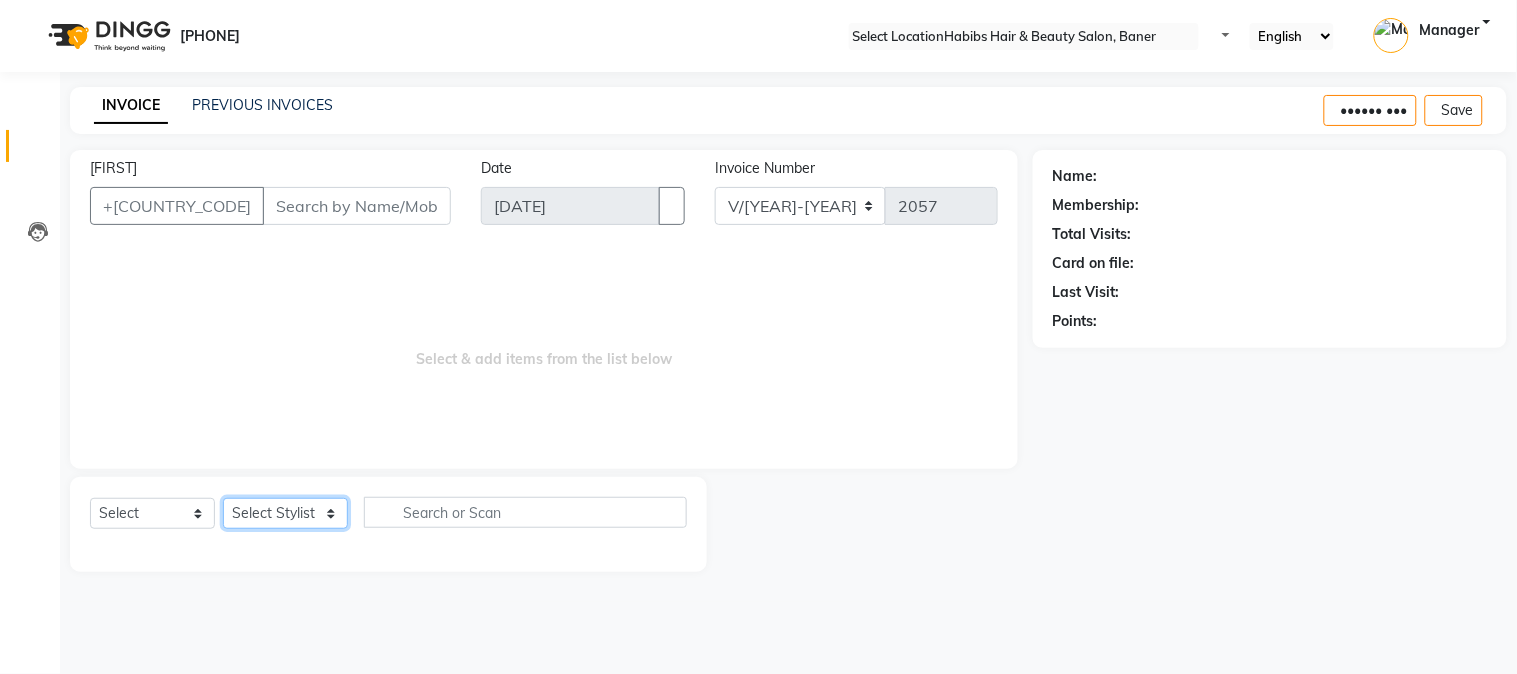 click on "Select Stylist Admin Khushal Kiran Mahesh Dalavi Manager Pooja Singh Rahul Ram Sanjay Swapnali Taruna" at bounding box center (285, 513) 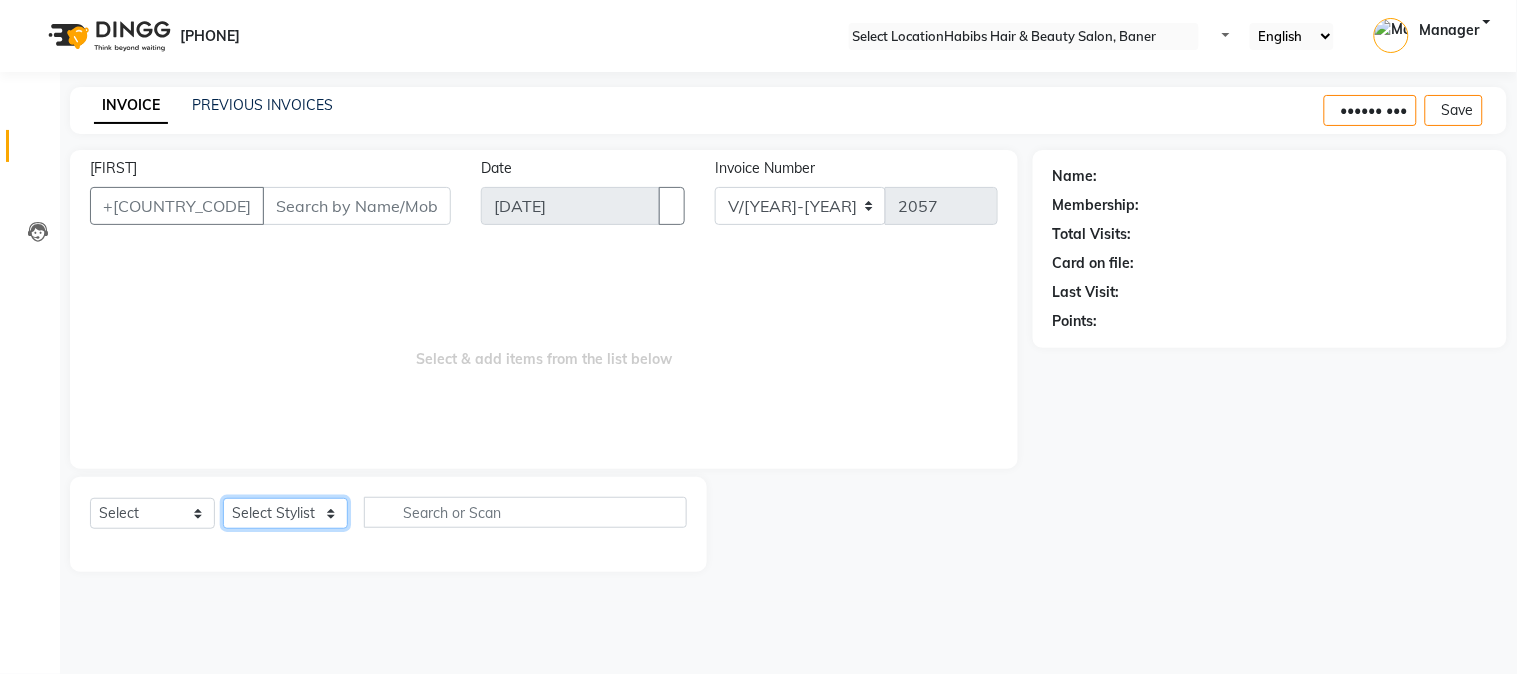 click on "Select Stylist Admin Khushal Kiran Mahesh Dalavi Manager Pooja Singh Rahul Ram Sanjay Swapnali Taruna" at bounding box center [285, 513] 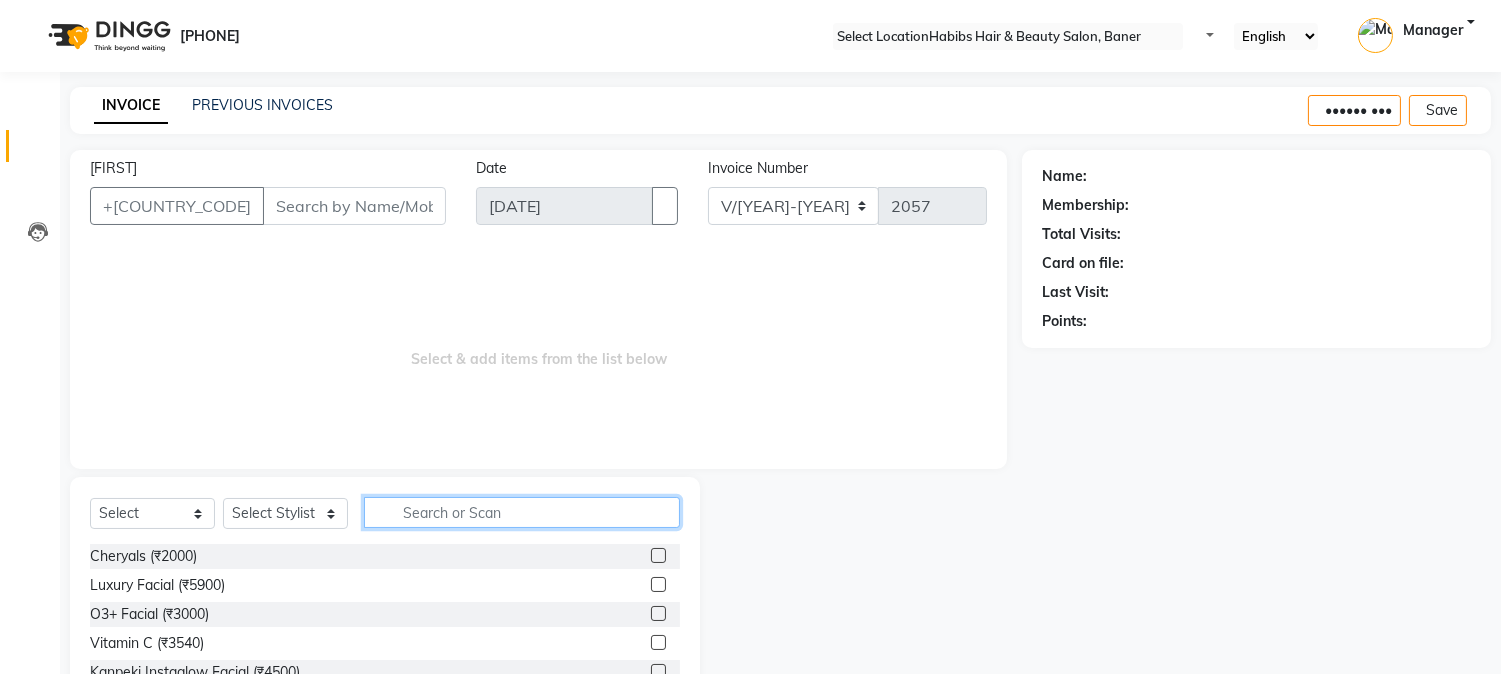 click at bounding box center [522, 512] 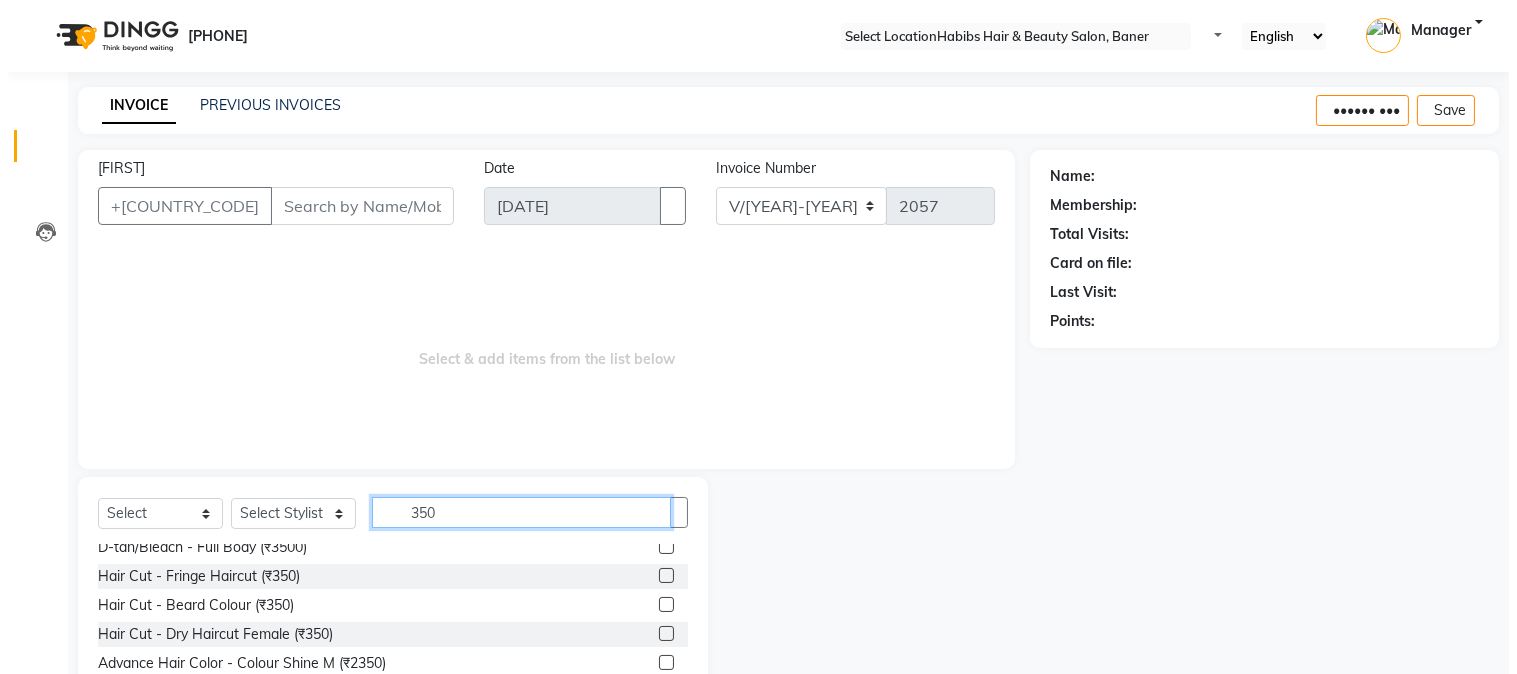 scroll, scrollTop: 0, scrollLeft: 0, axis: both 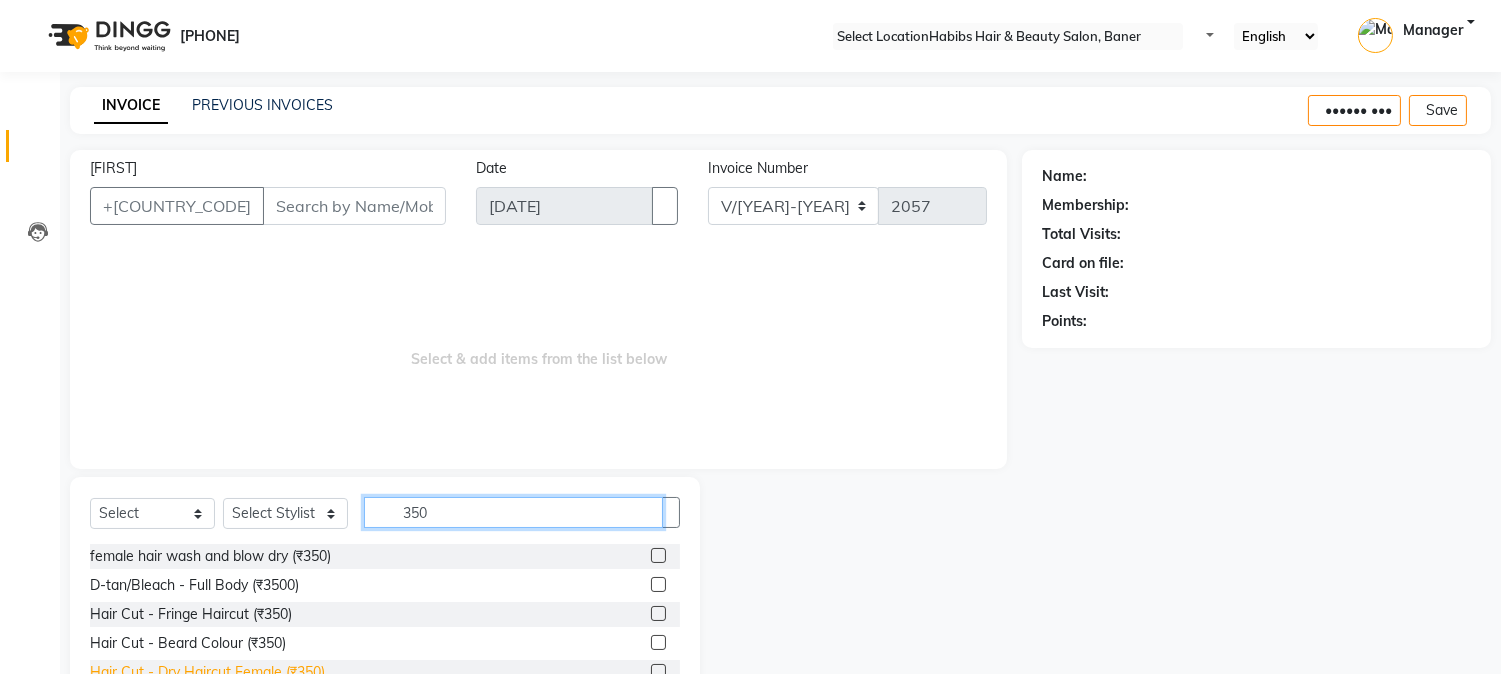 type on "350" 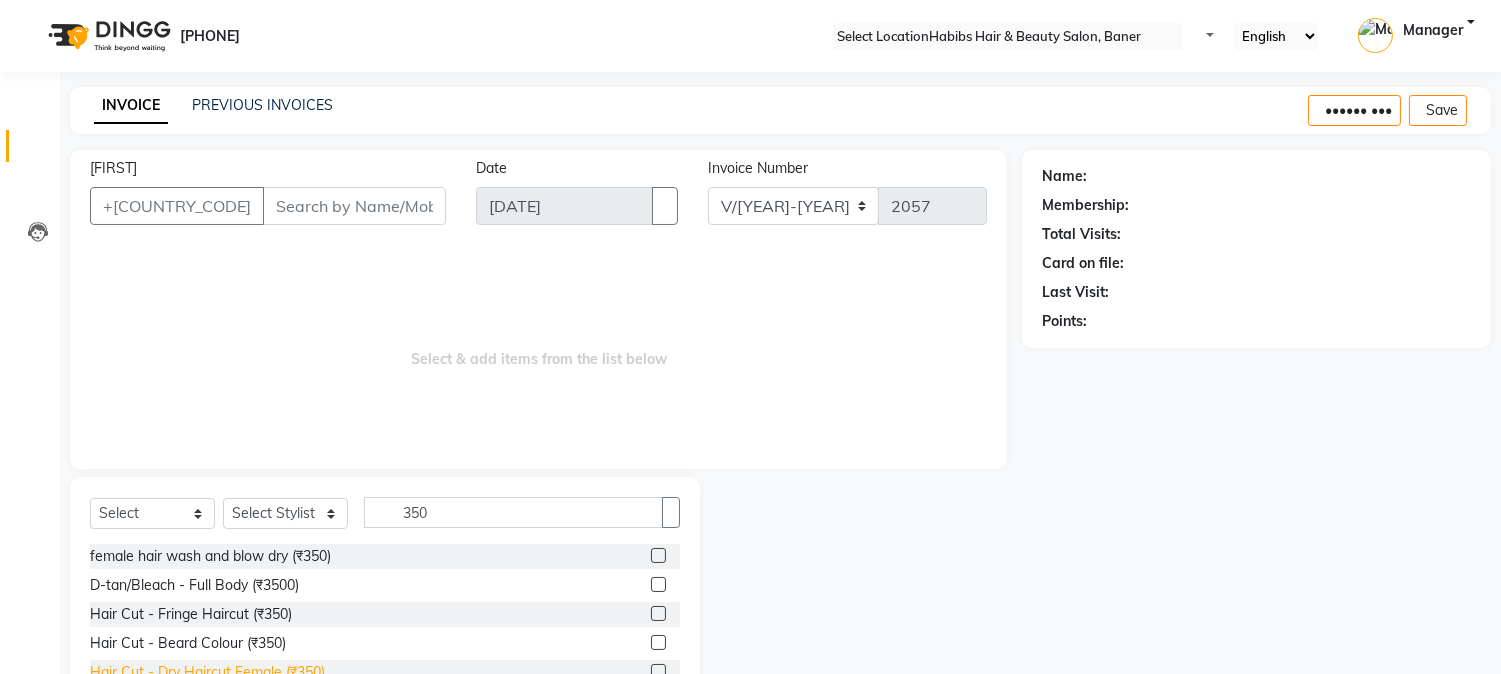 click on "Hair Cut - Dry Haircut Female (₹350)" at bounding box center [210, 556] 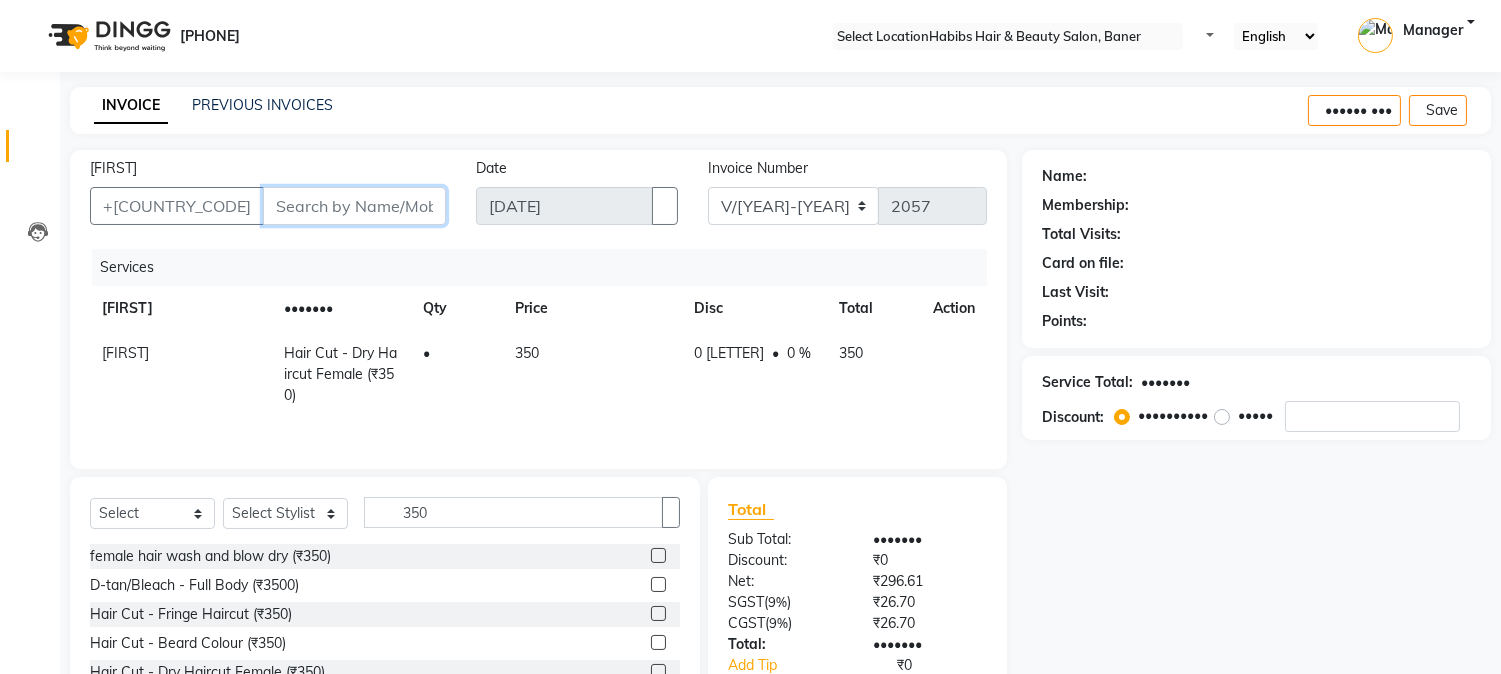 click on "[FIRST]" at bounding box center [354, 206] 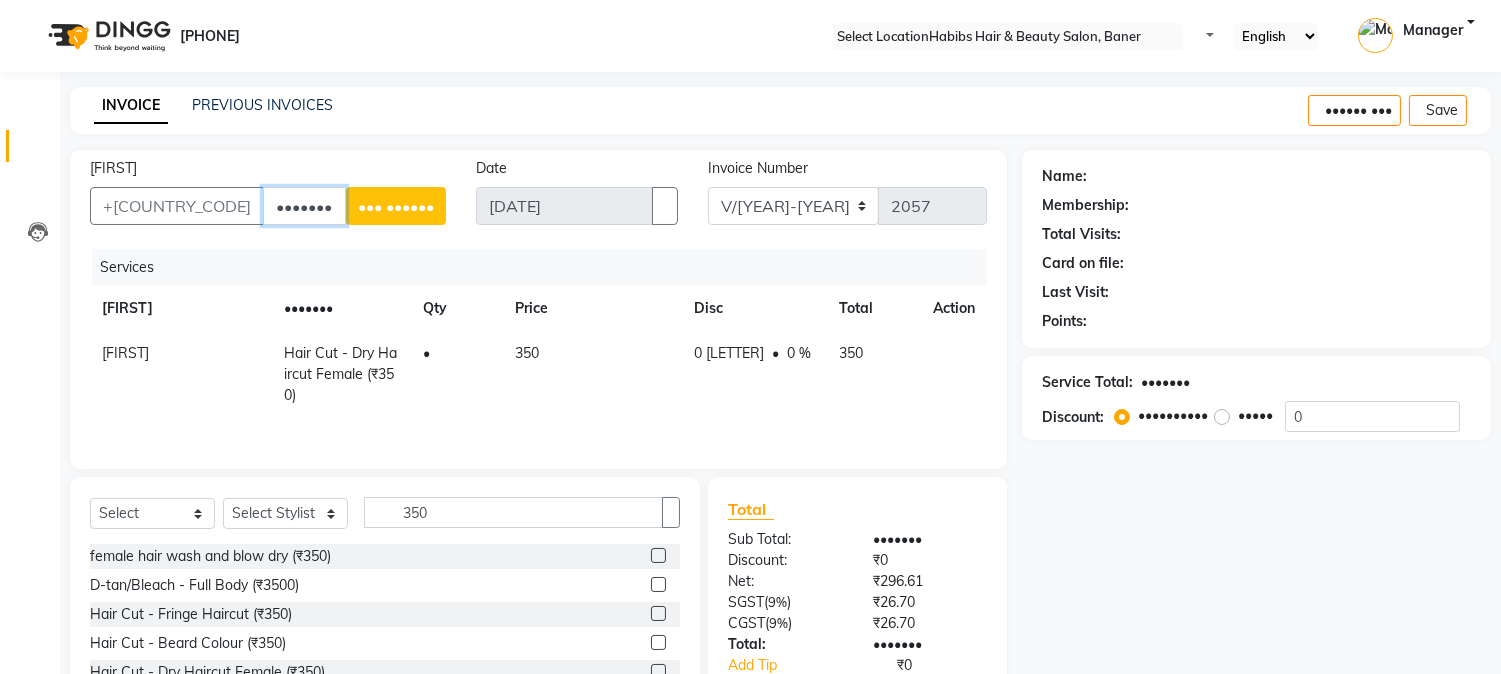 type on "•••••••••" 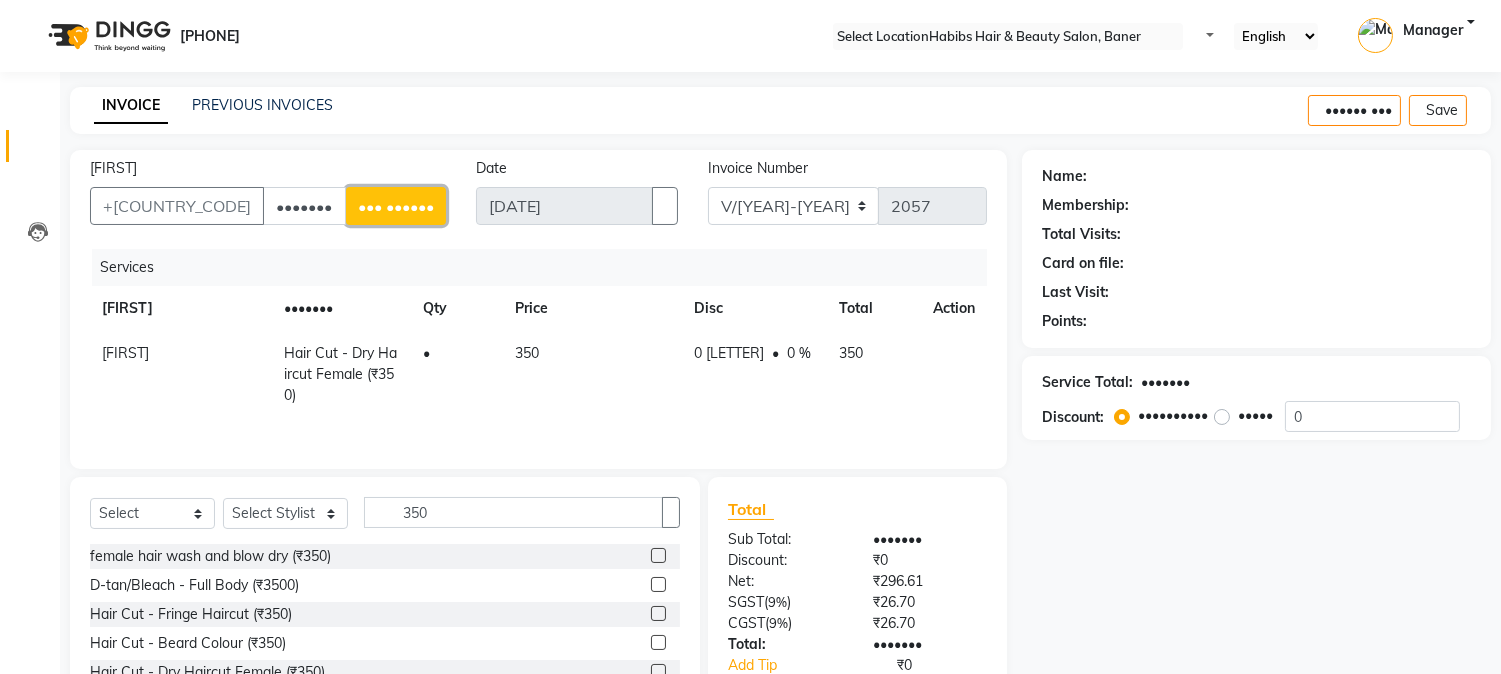 click on "••• ••••••" at bounding box center [396, 206] 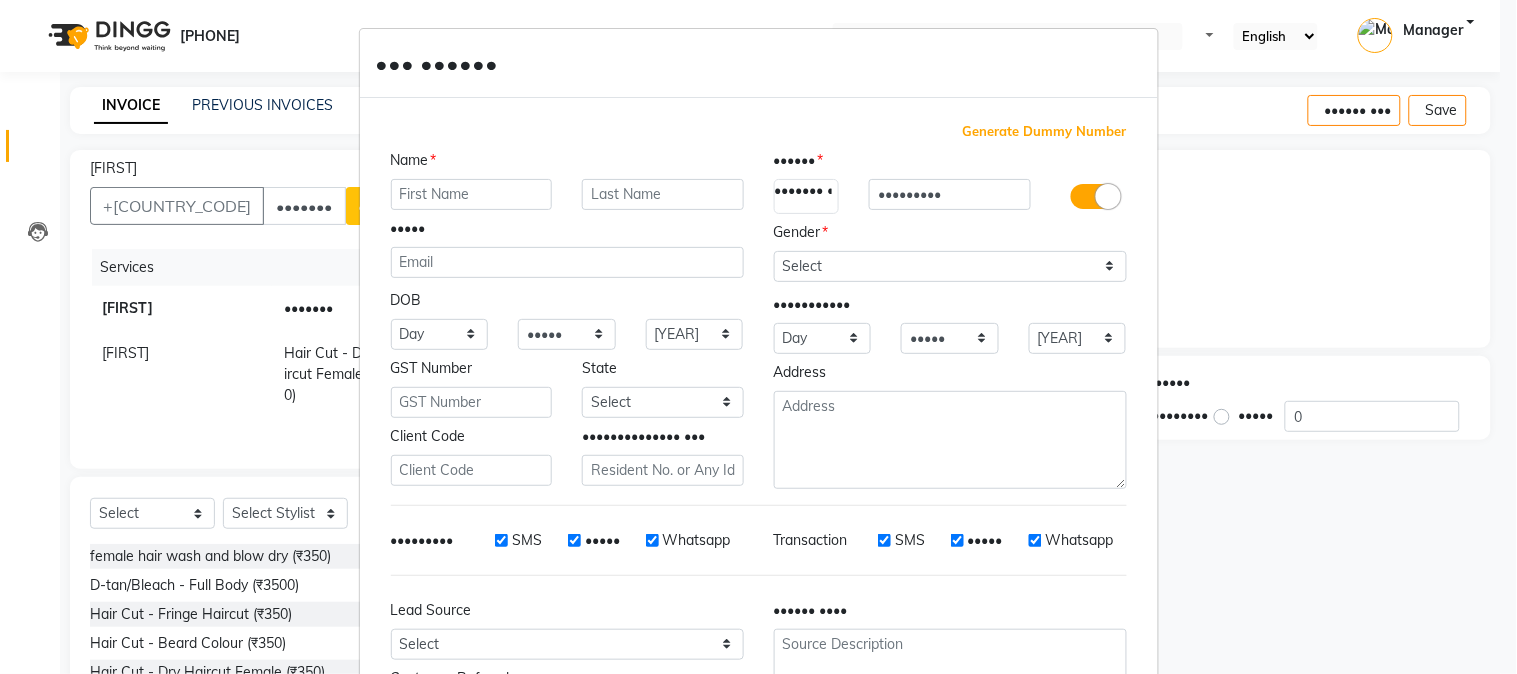 click at bounding box center [472, 194] 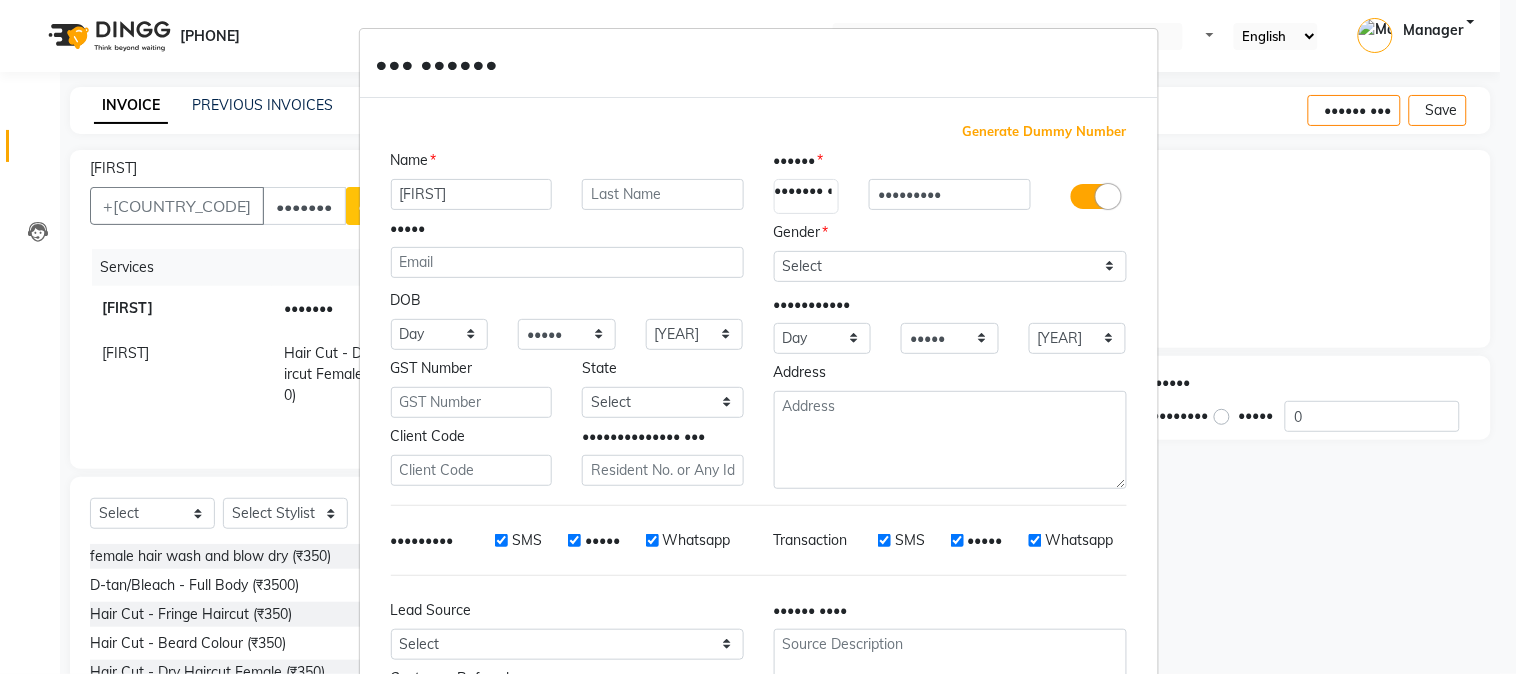 type on "[FIRST]" 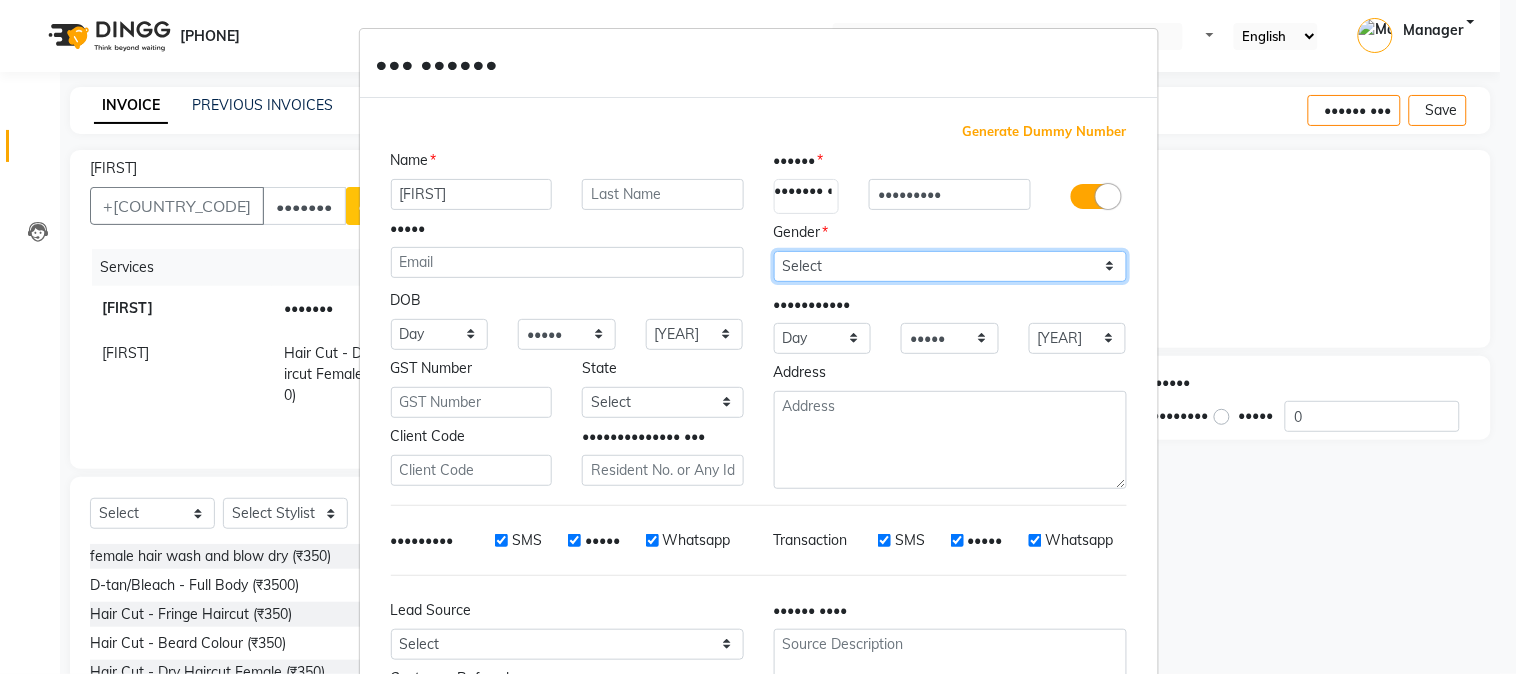 click on "Select Male Female Other Prefer Not To Say" at bounding box center [950, 266] 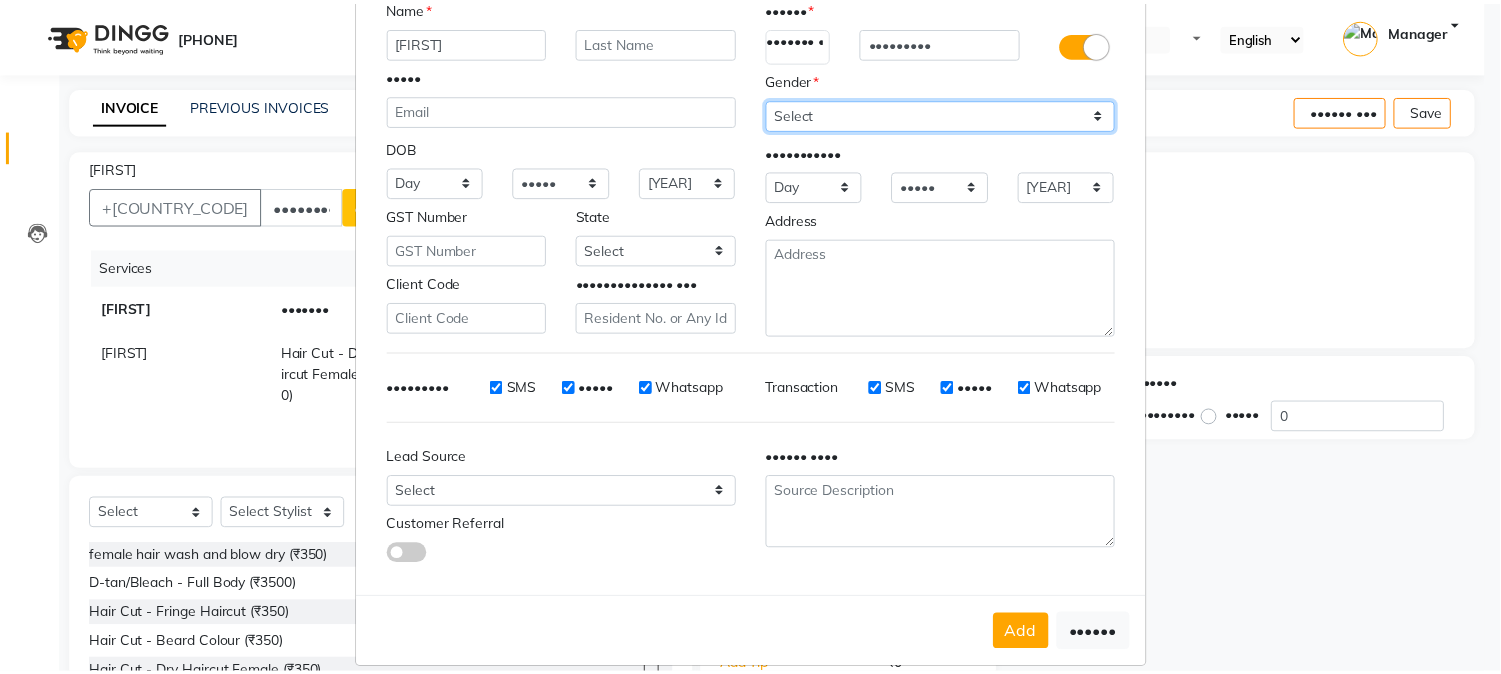 scroll, scrollTop: 176, scrollLeft: 0, axis: vertical 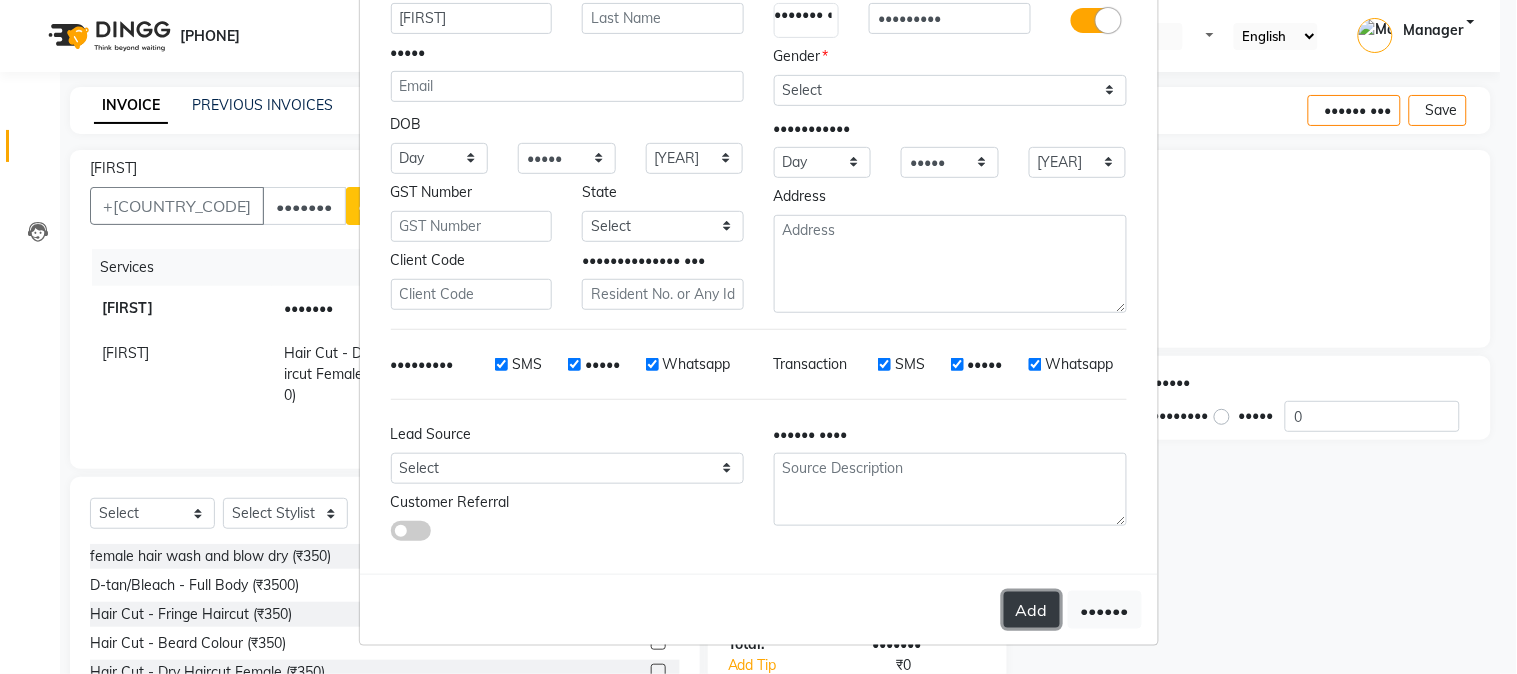 click on "Add" at bounding box center (1032, 610) 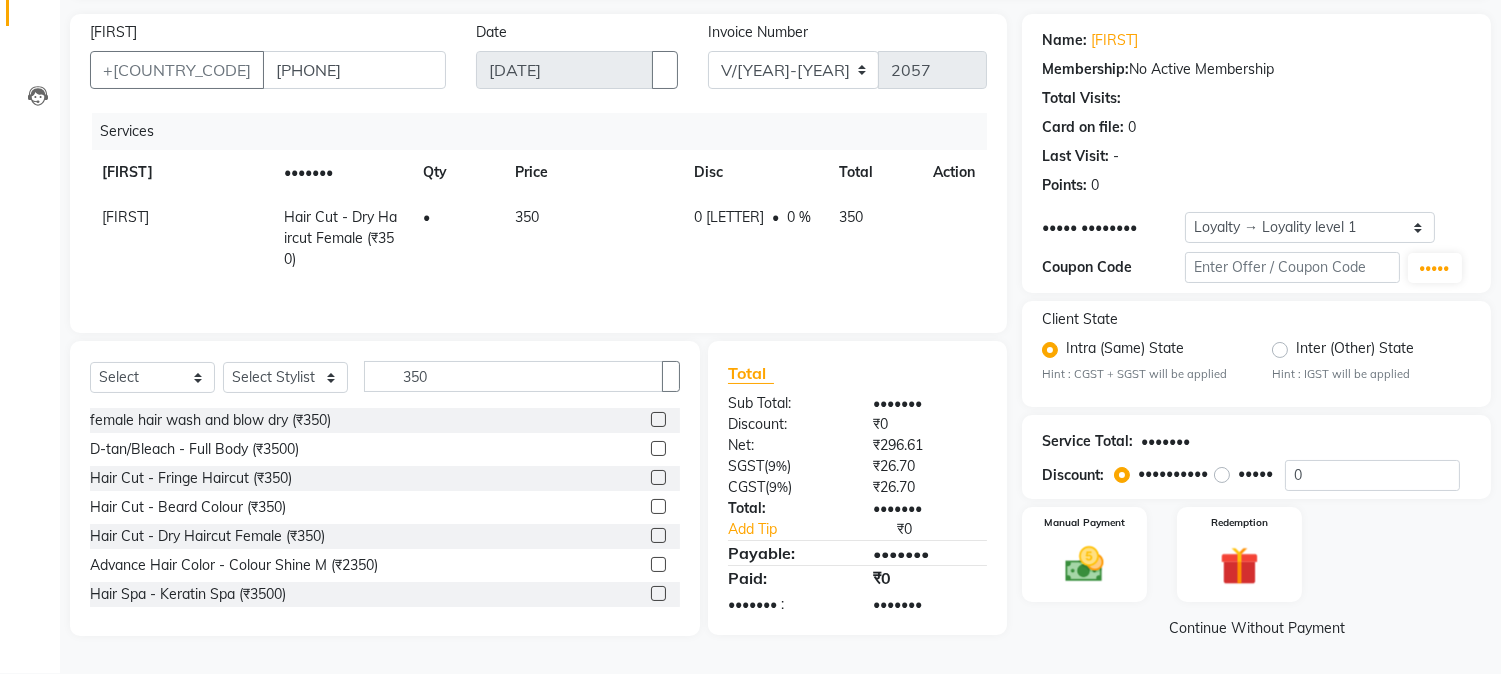 scroll, scrollTop: 140, scrollLeft: 0, axis: vertical 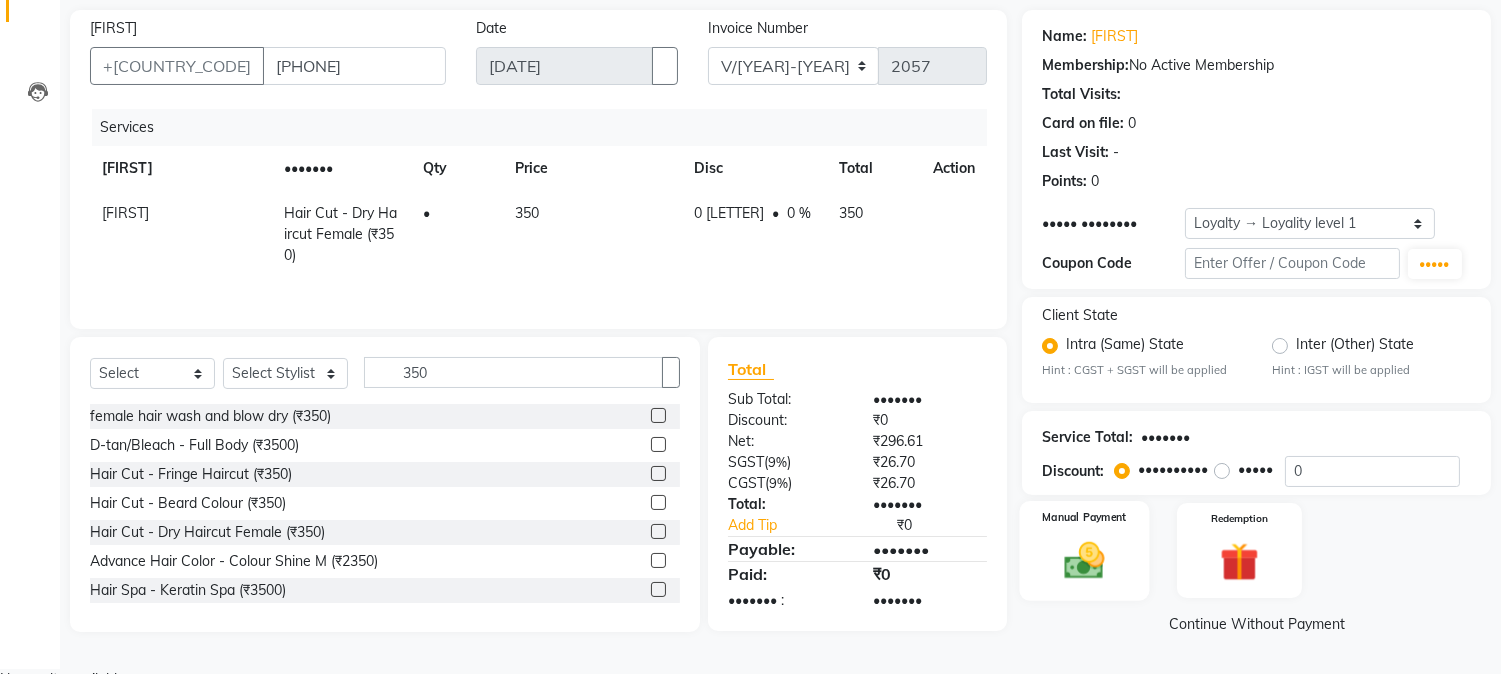 click at bounding box center [1085, 560] 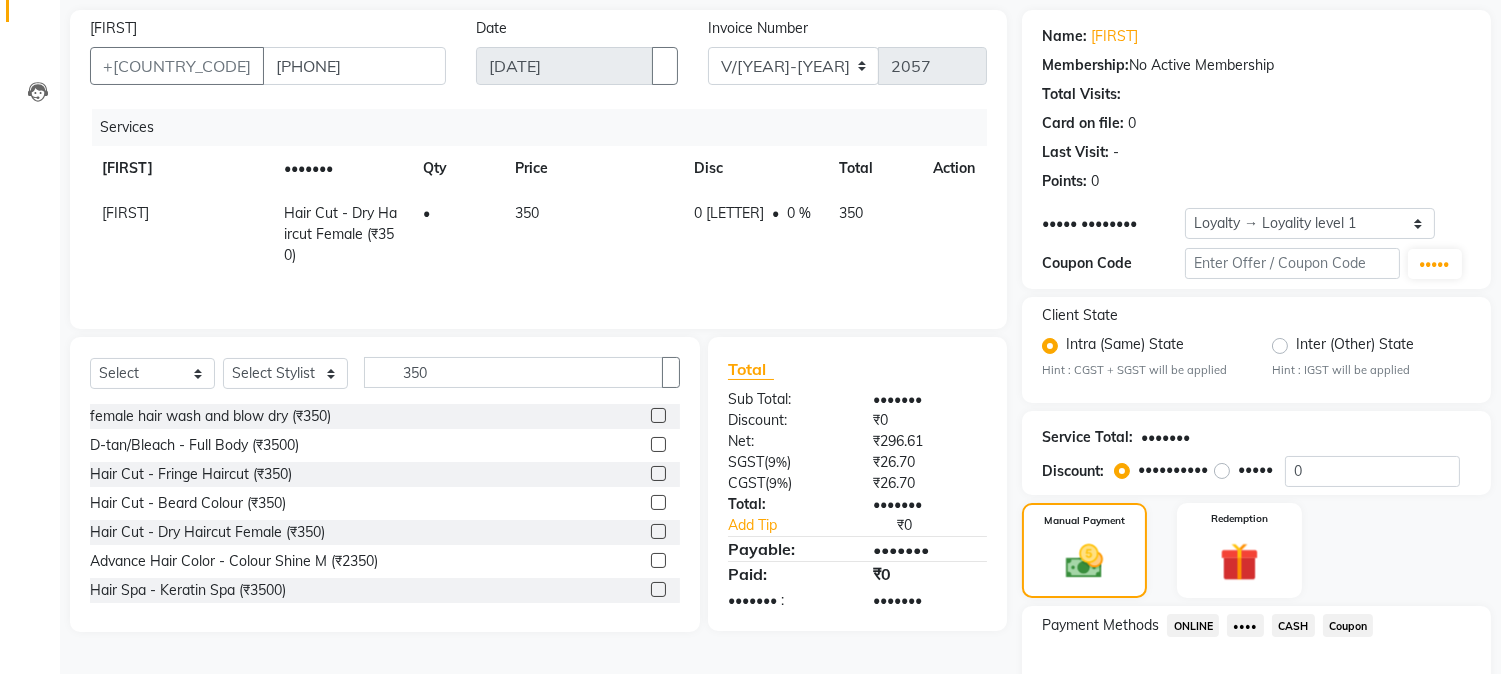 click on "ONLINE" at bounding box center (1193, 625) 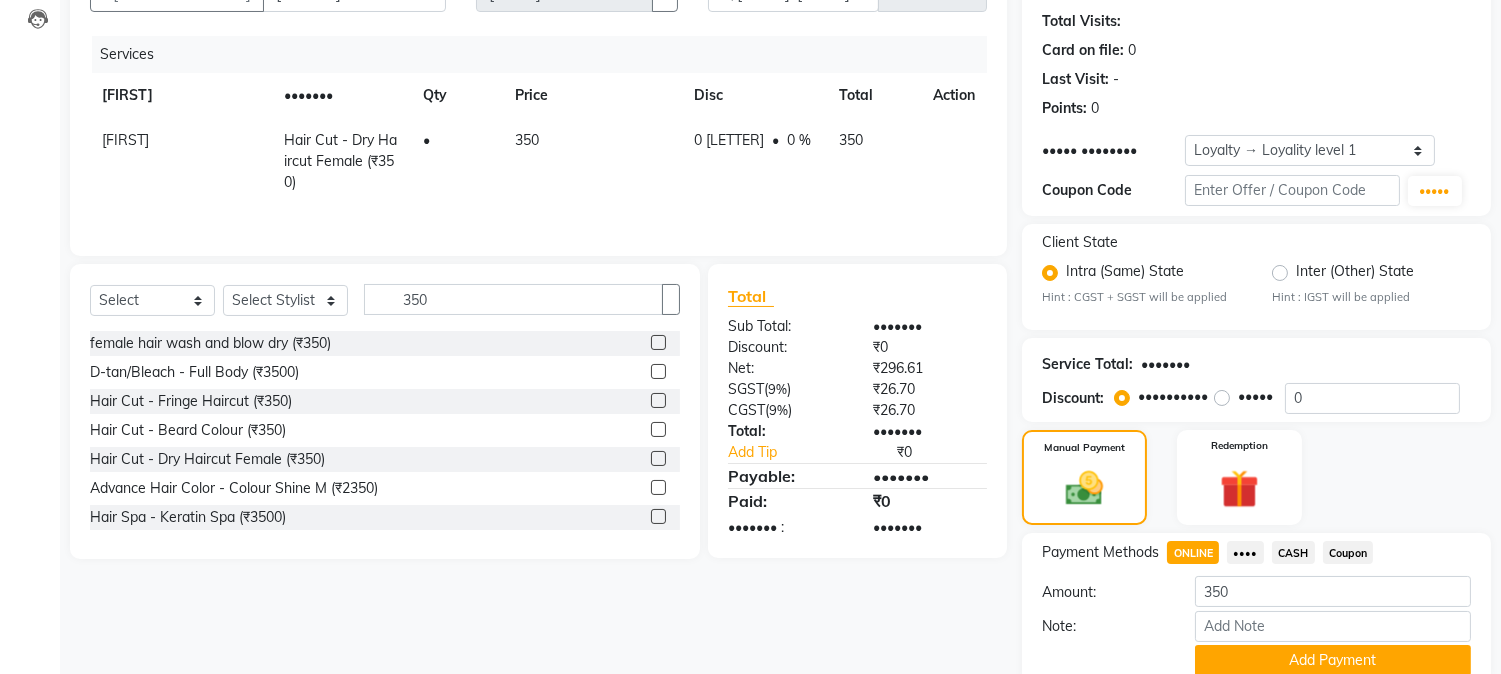 scroll, scrollTop: 297, scrollLeft: 0, axis: vertical 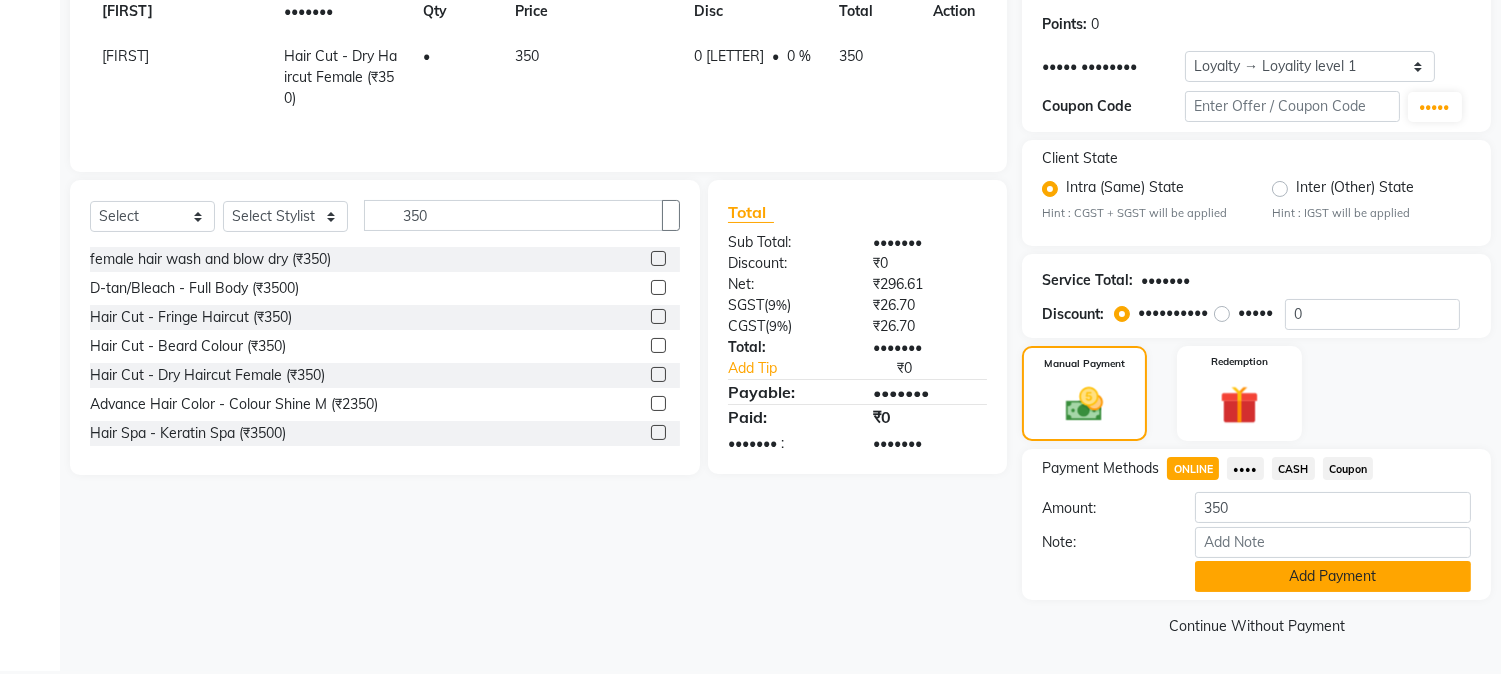 drag, startPoint x: 1230, startPoint y: 562, endPoint x: 1227, endPoint y: 572, distance: 10.440307 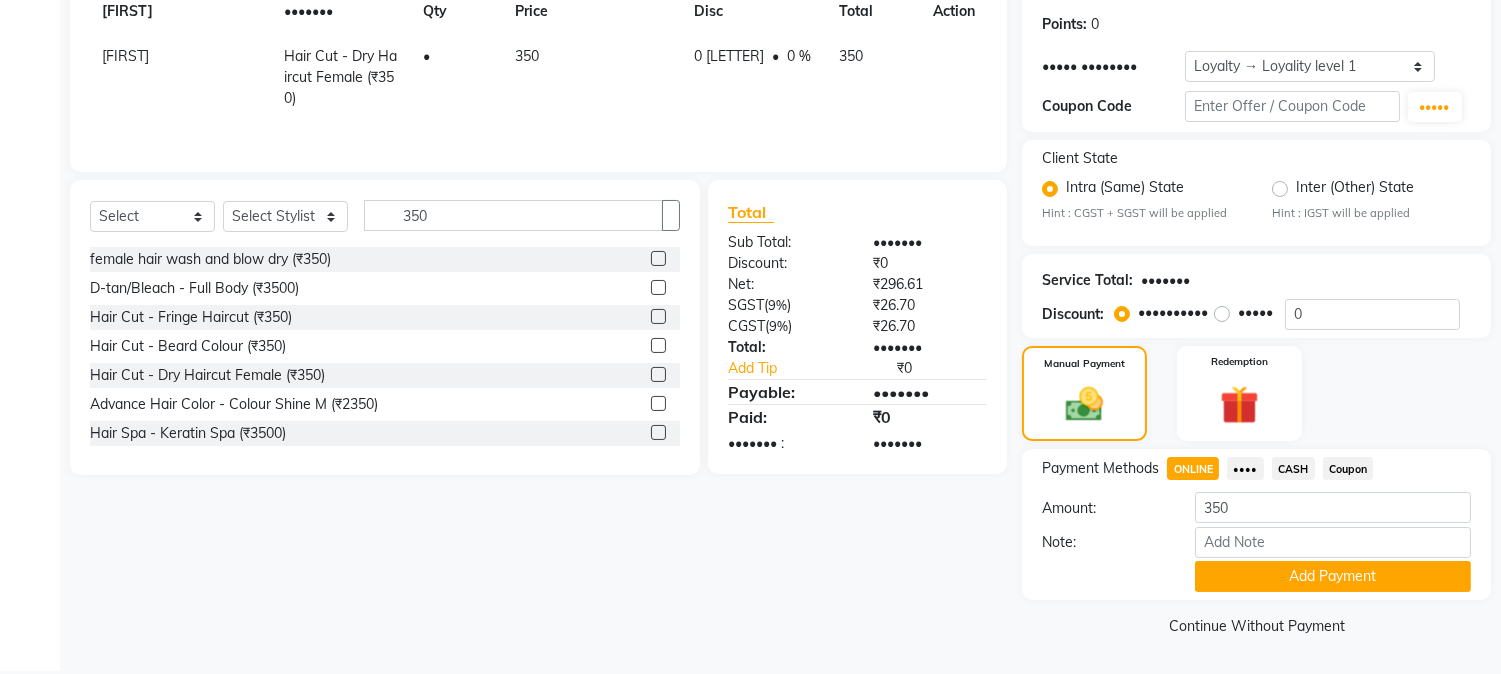 drag, startPoint x: 1227, startPoint y: 572, endPoint x: 923, endPoint y: 611, distance: 306.49142 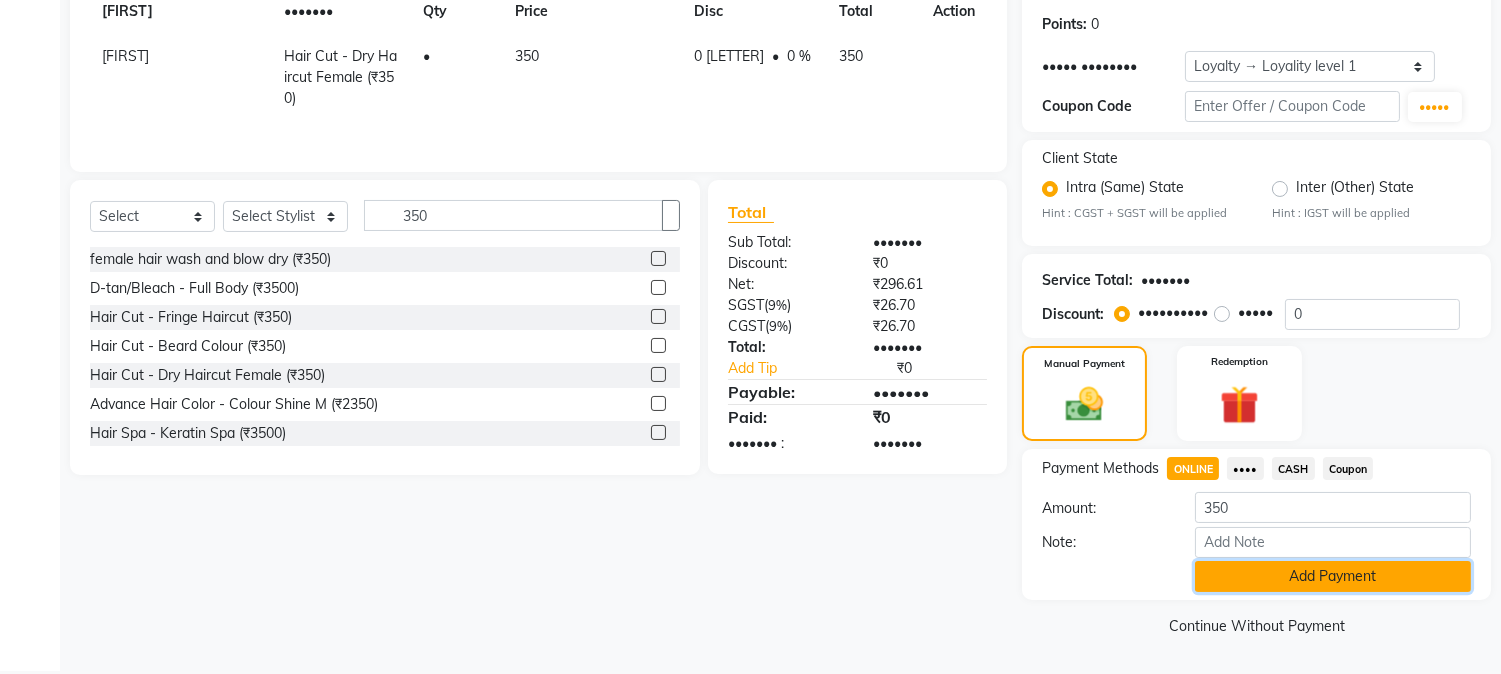 click on "Add Payment" at bounding box center (1333, 576) 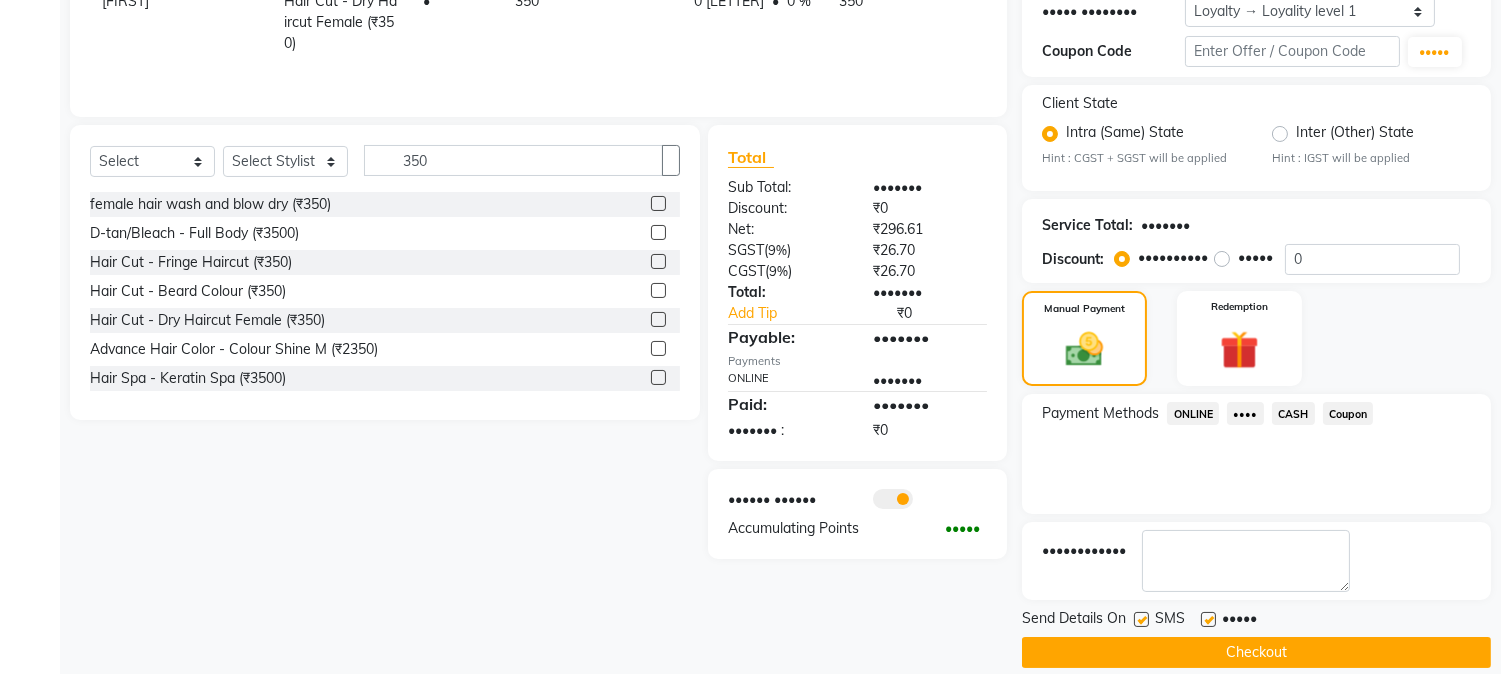 scroll, scrollTop: 382, scrollLeft: 0, axis: vertical 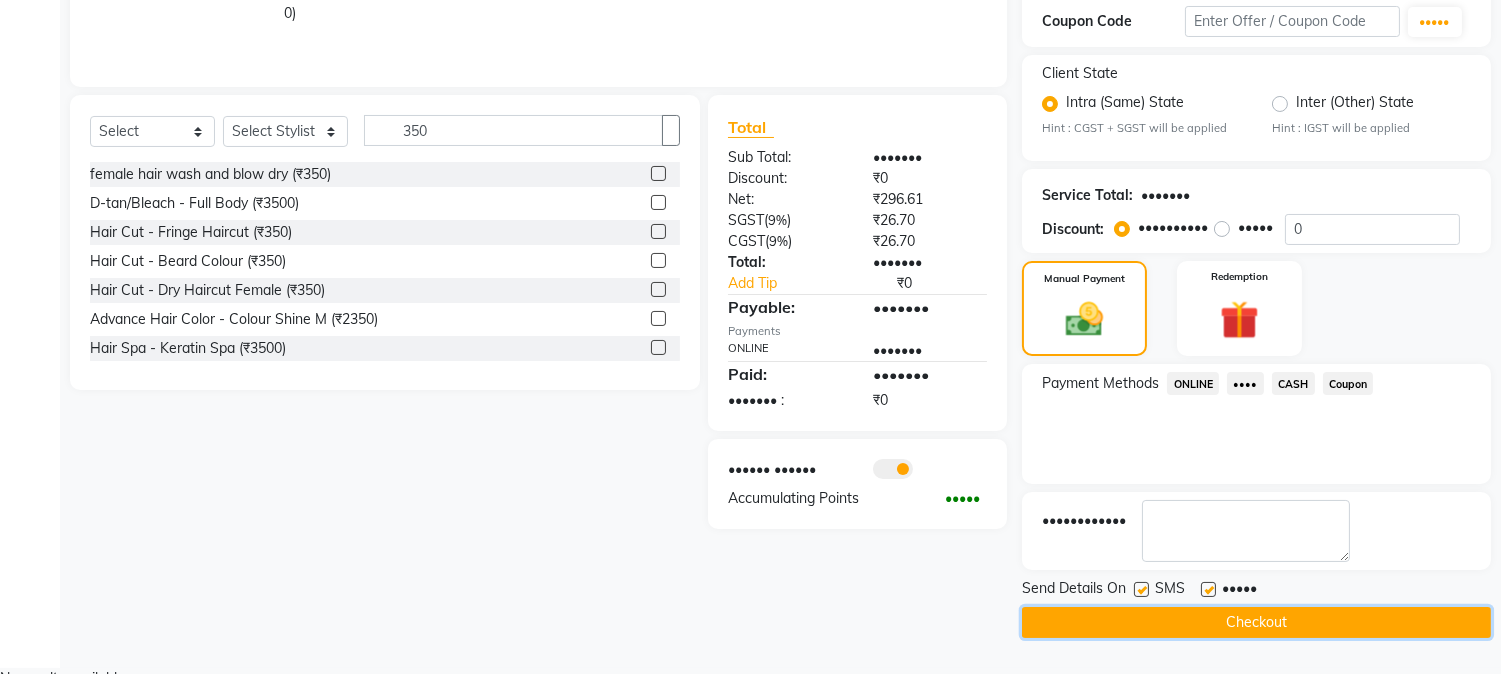 click on "Checkout" at bounding box center (1256, 622) 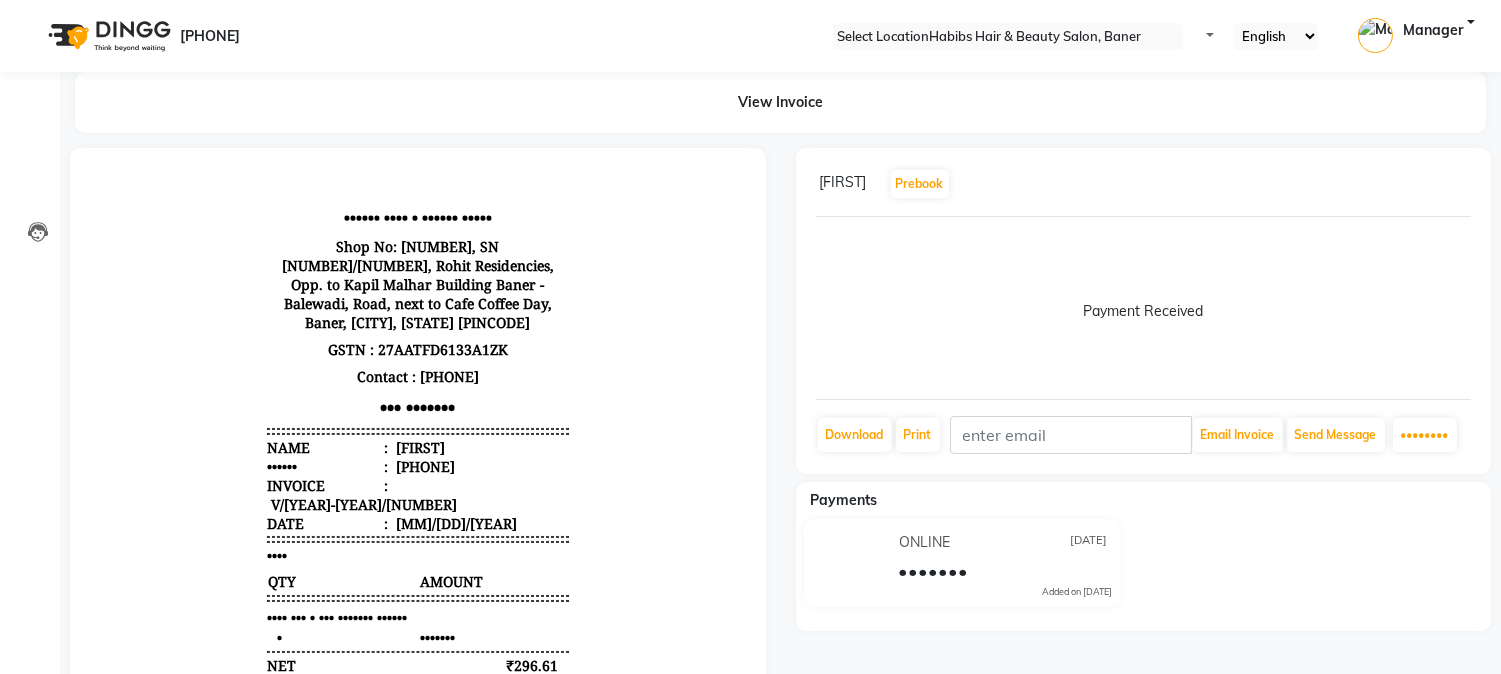 scroll, scrollTop: 0, scrollLeft: 0, axis: both 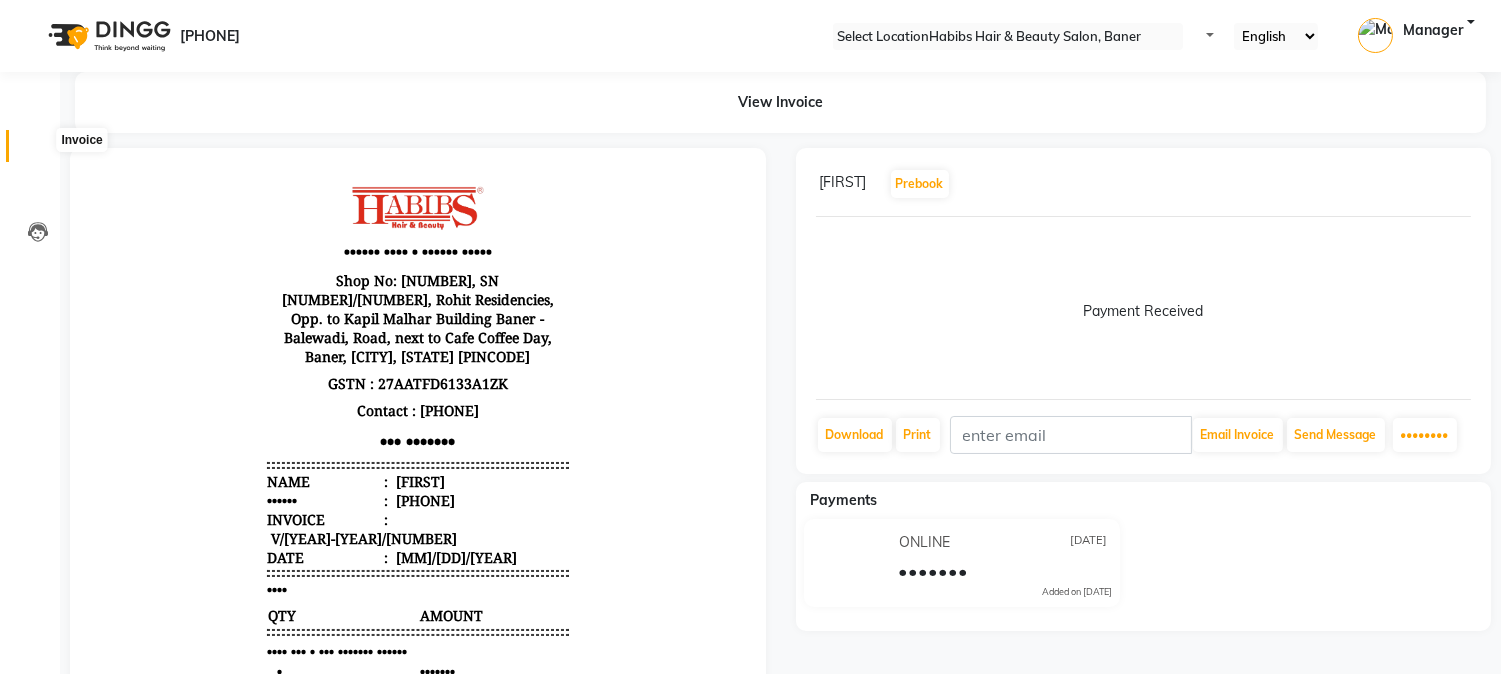 click at bounding box center [37, 151] 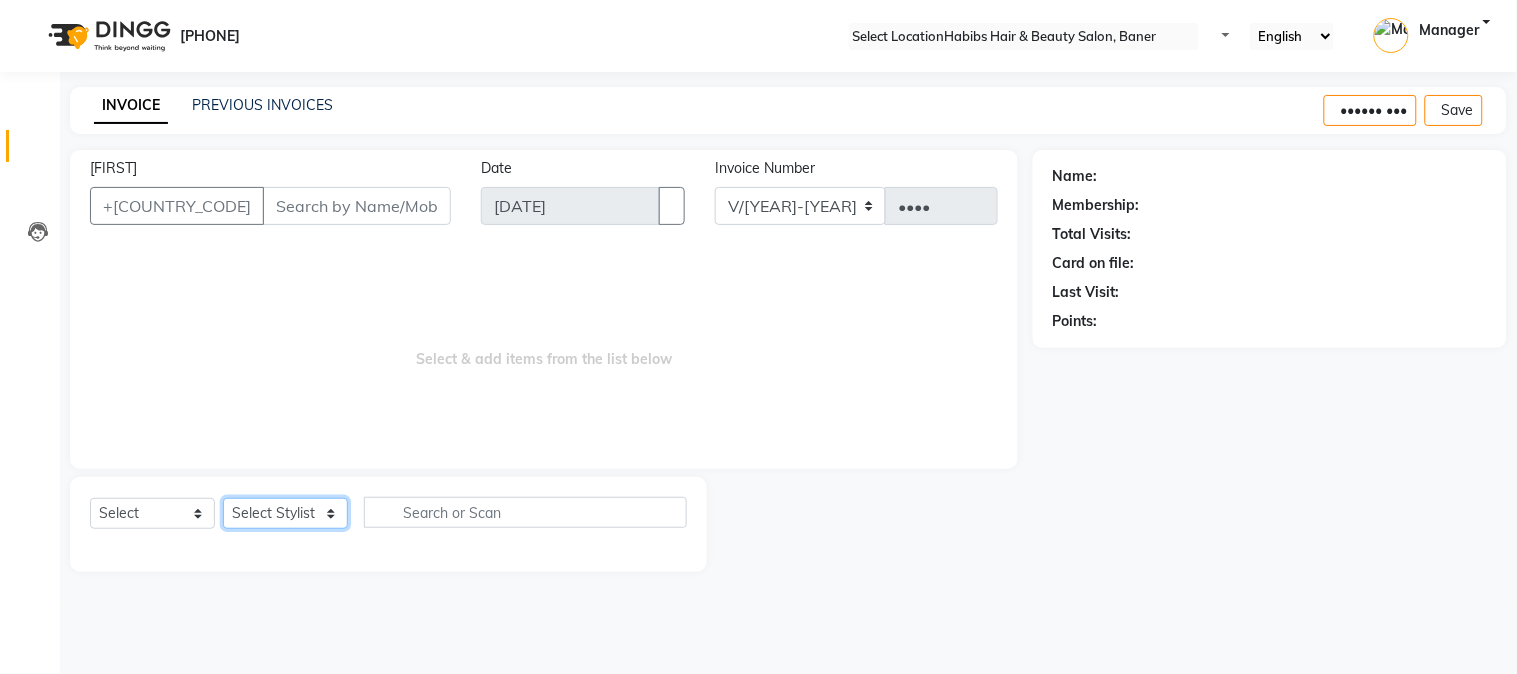 click on "Select Stylist Admin Khushal Kiran Mahesh Dalavi Manager Pooja Singh Rahul Ram Sanjay Swapnali Taruna" at bounding box center [285, 513] 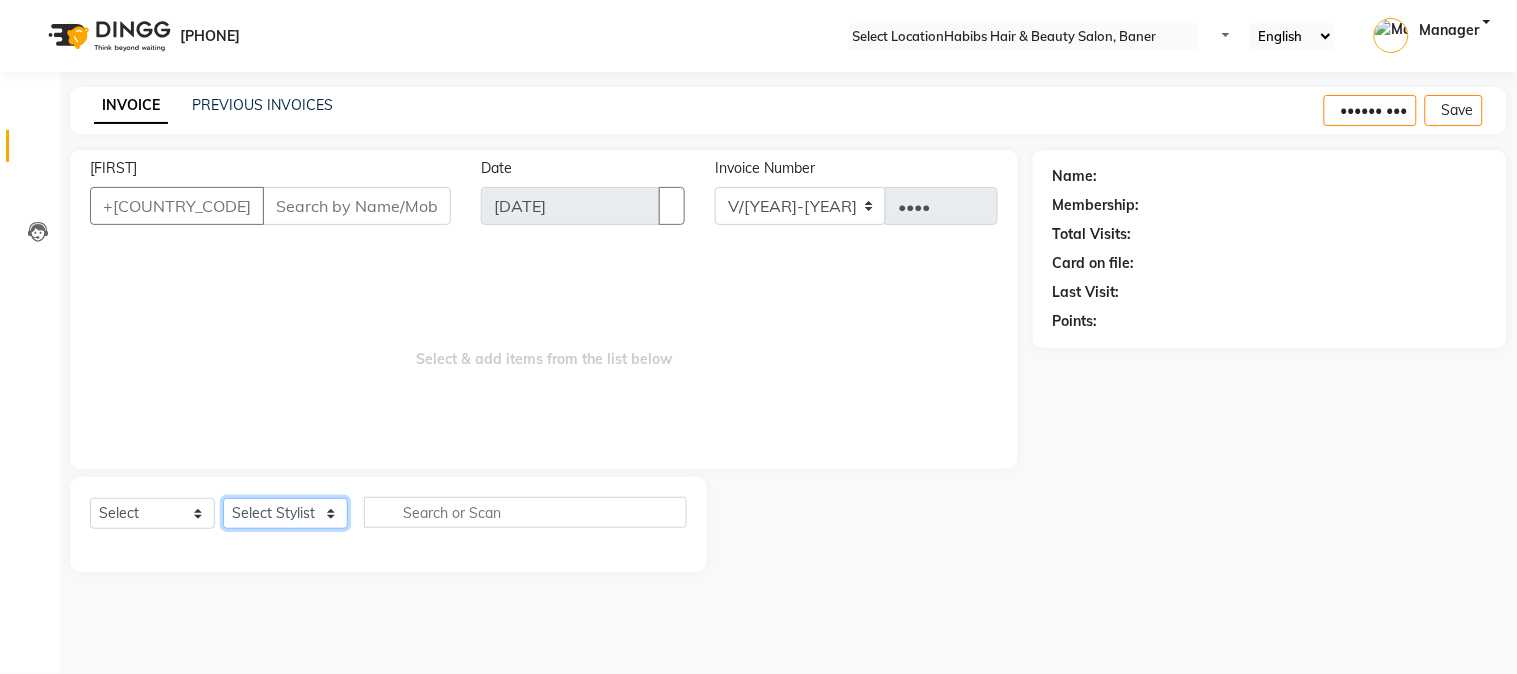 click on "Select Stylist Admin Khushal Kiran Mahesh Dalavi Manager Pooja Singh Rahul Ram Sanjay Swapnali Taruna" at bounding box center [285, 513] 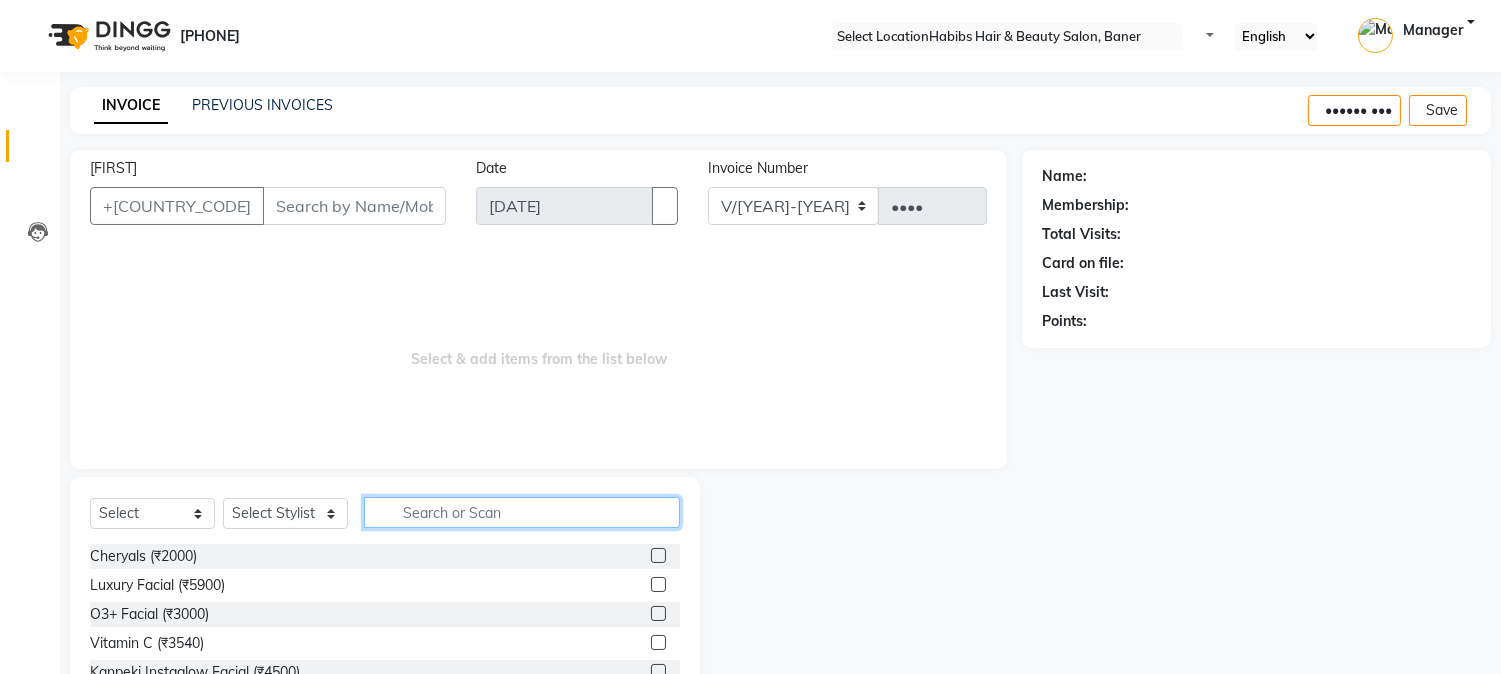 click at bounding box center (522, 512) 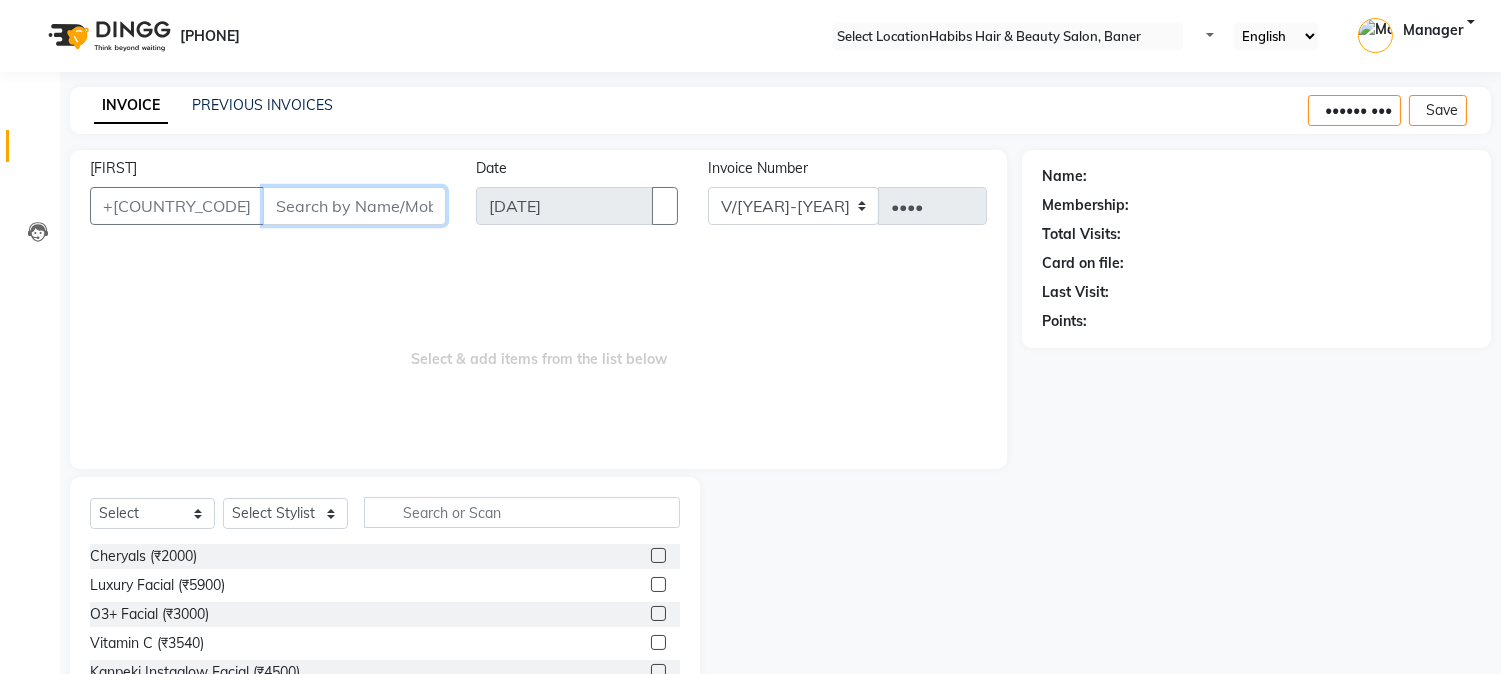 click on "[FIRST]" at bounding box center [354, 206] 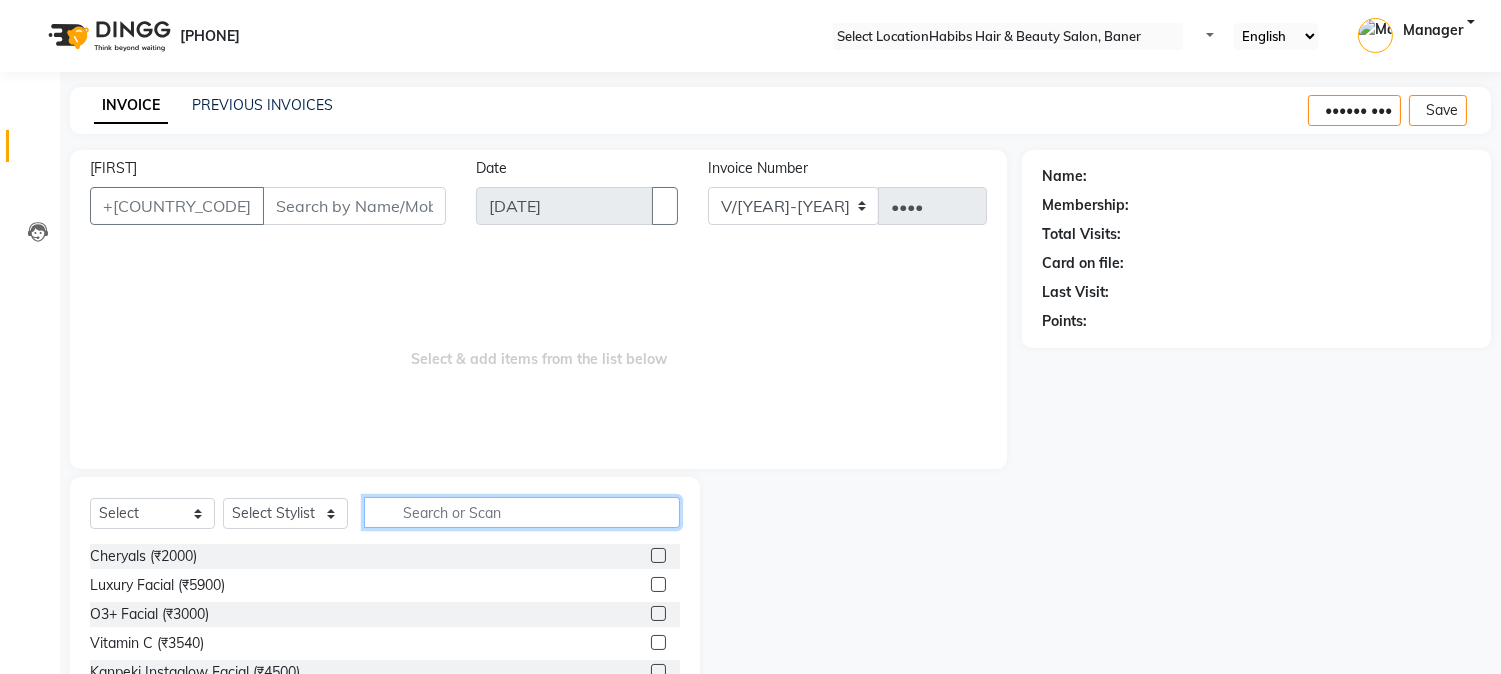 click at bounding box center [522, 512] 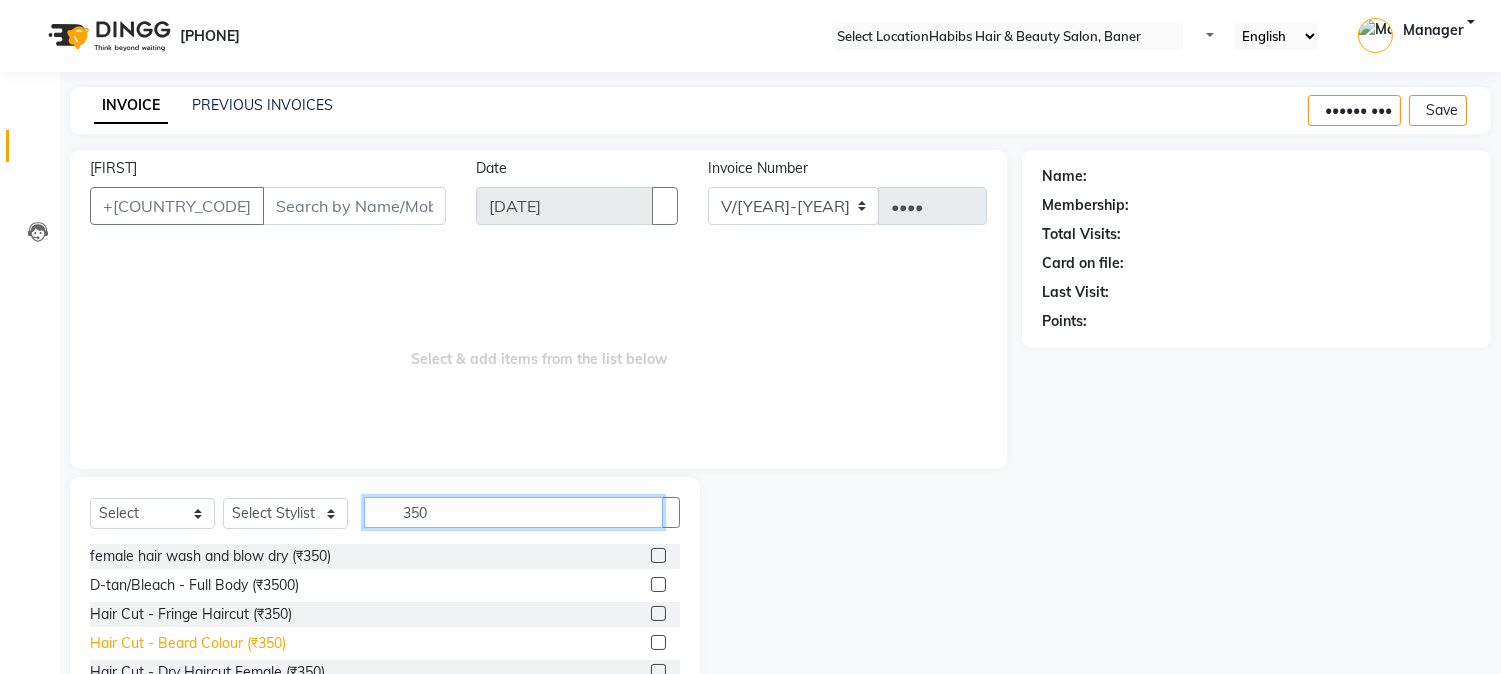 scroll, scrollTop: 111, scrollLeft: 0, axis: vertical 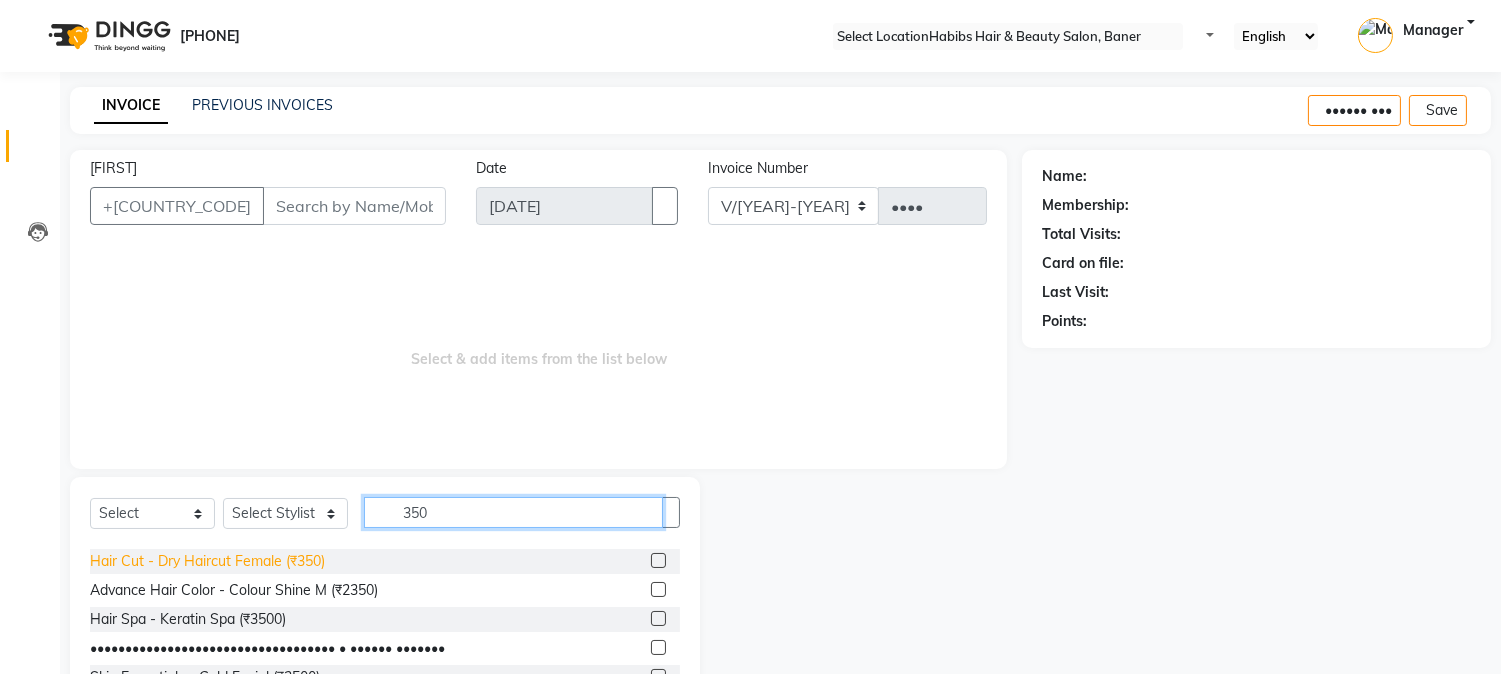 type on "350" 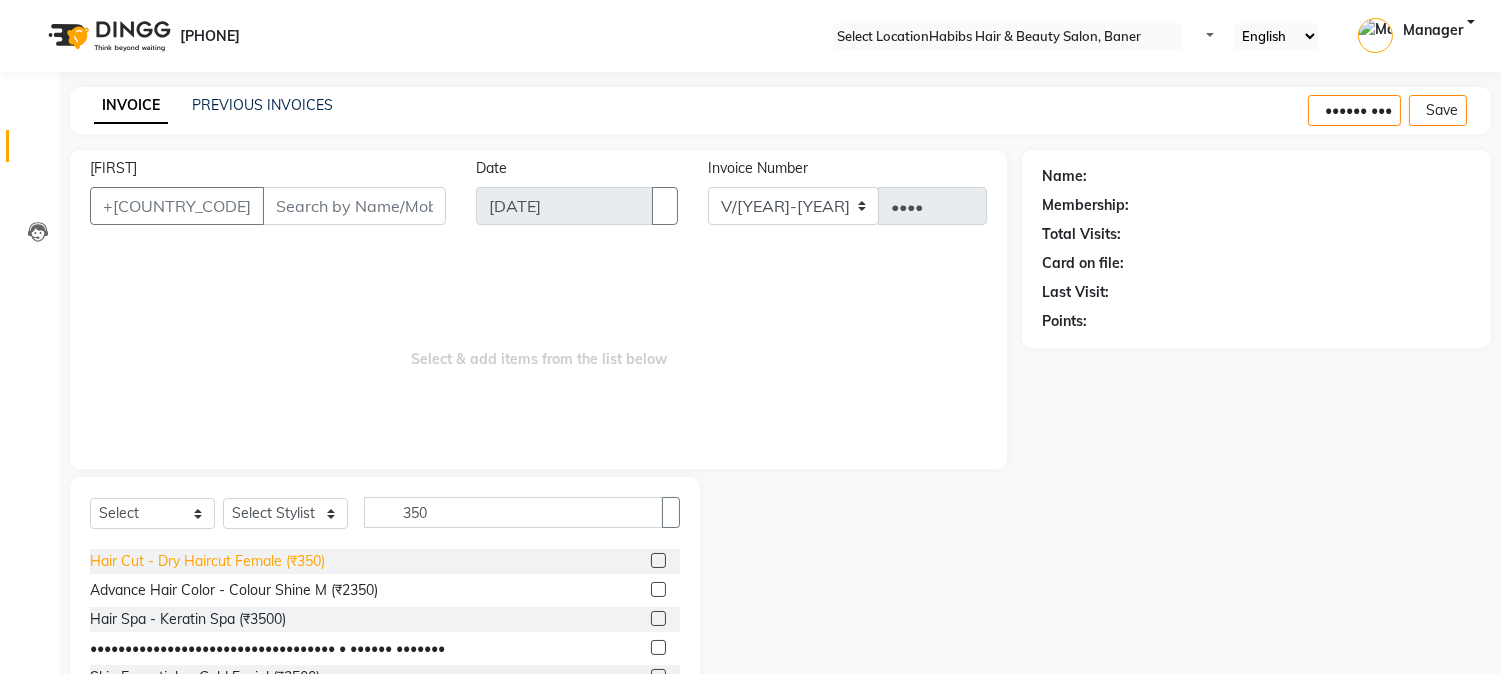 click on "Hair Cut - Dry Haircut Female (₹350)" at bounding box center (210, 445) 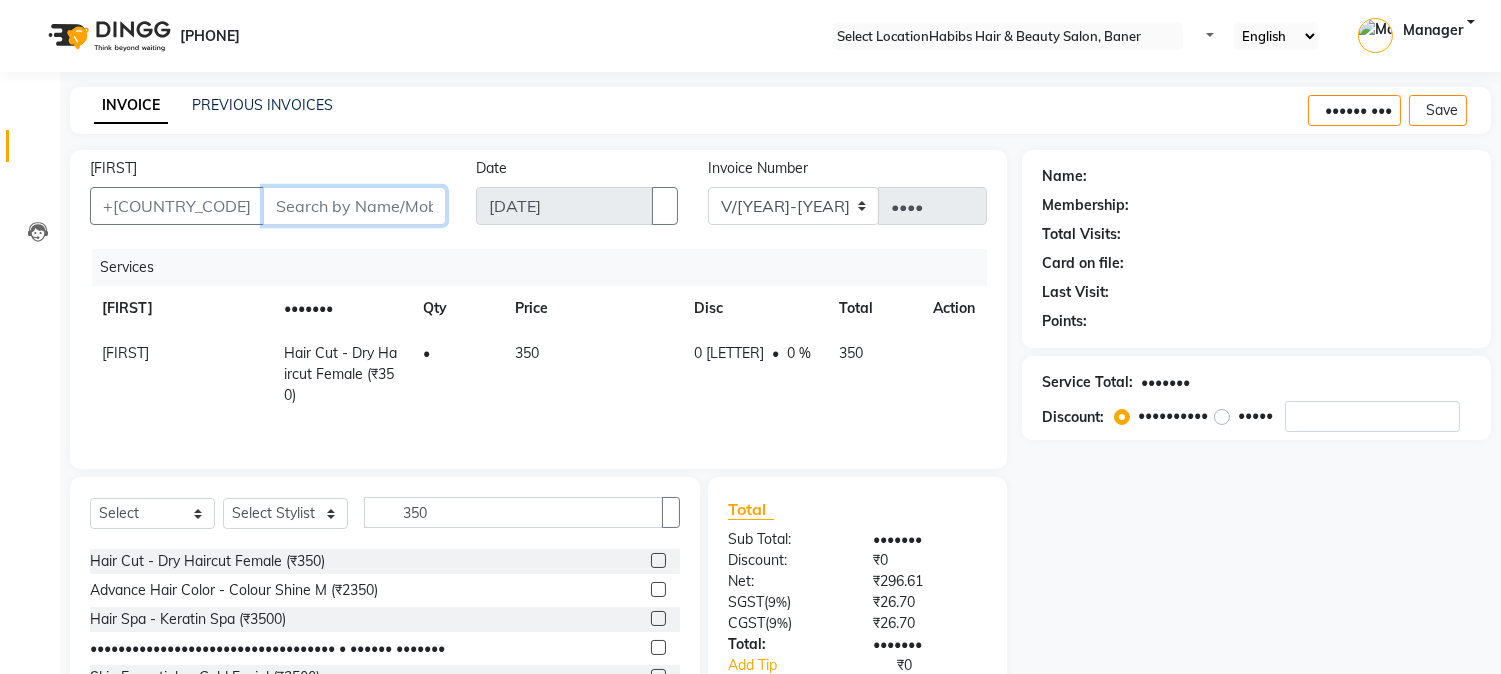 click on "[FIRST]" at bounding box center [354, 206] 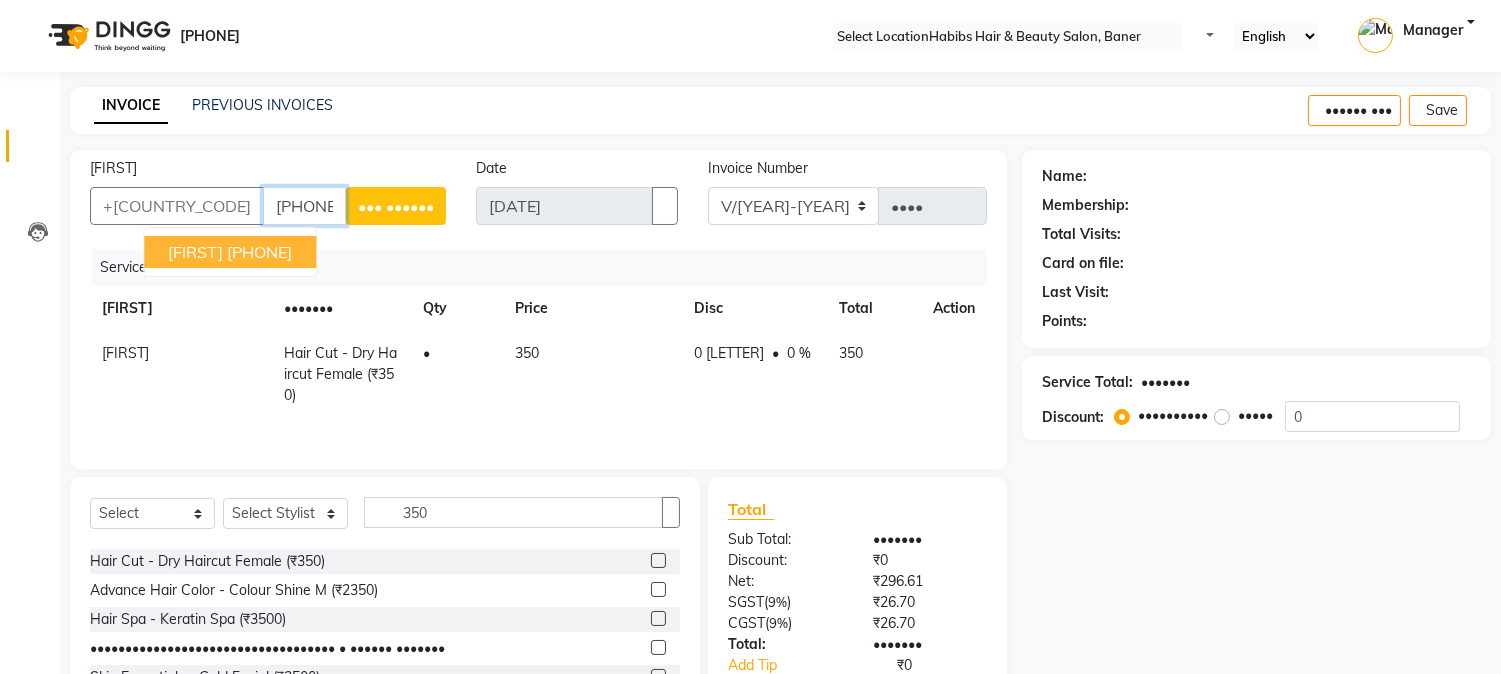 click on "[PHONE]" at bounding box center [259, 252] 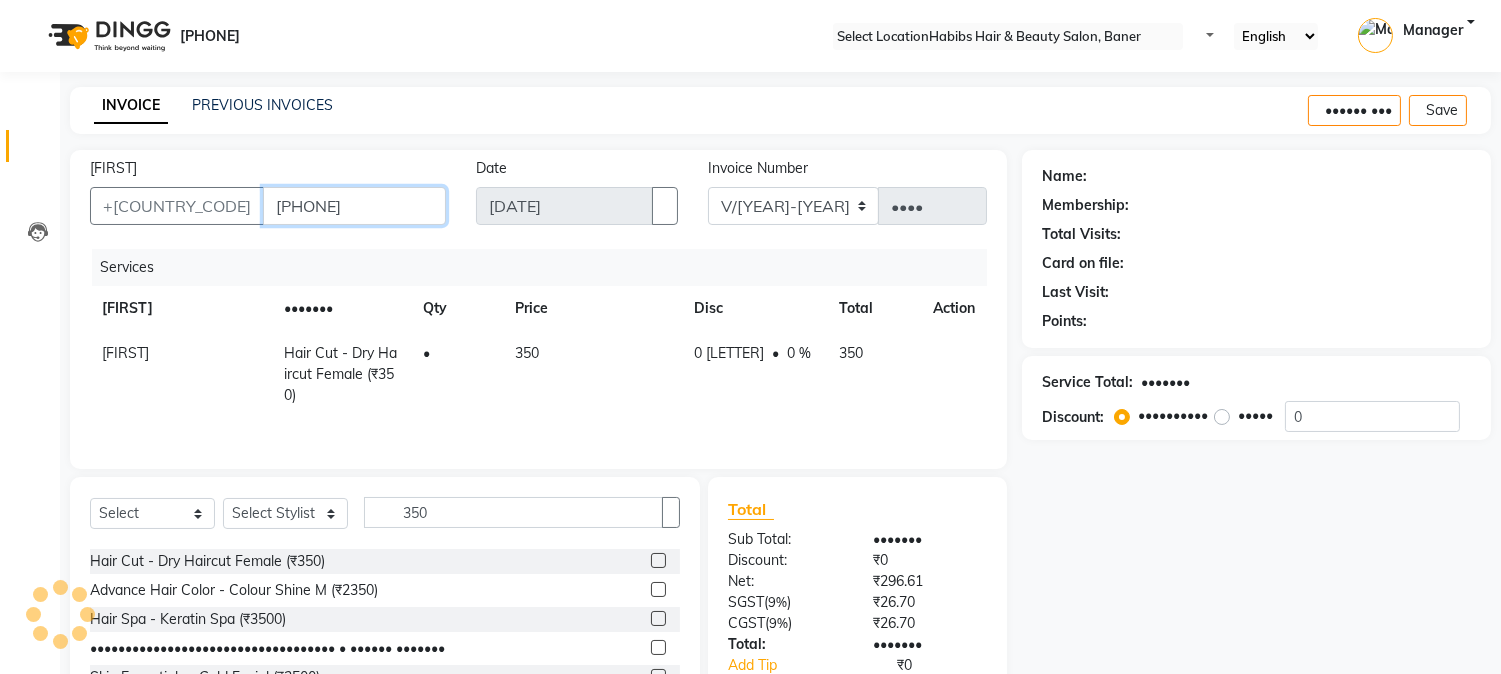 type on "[PHONE]" 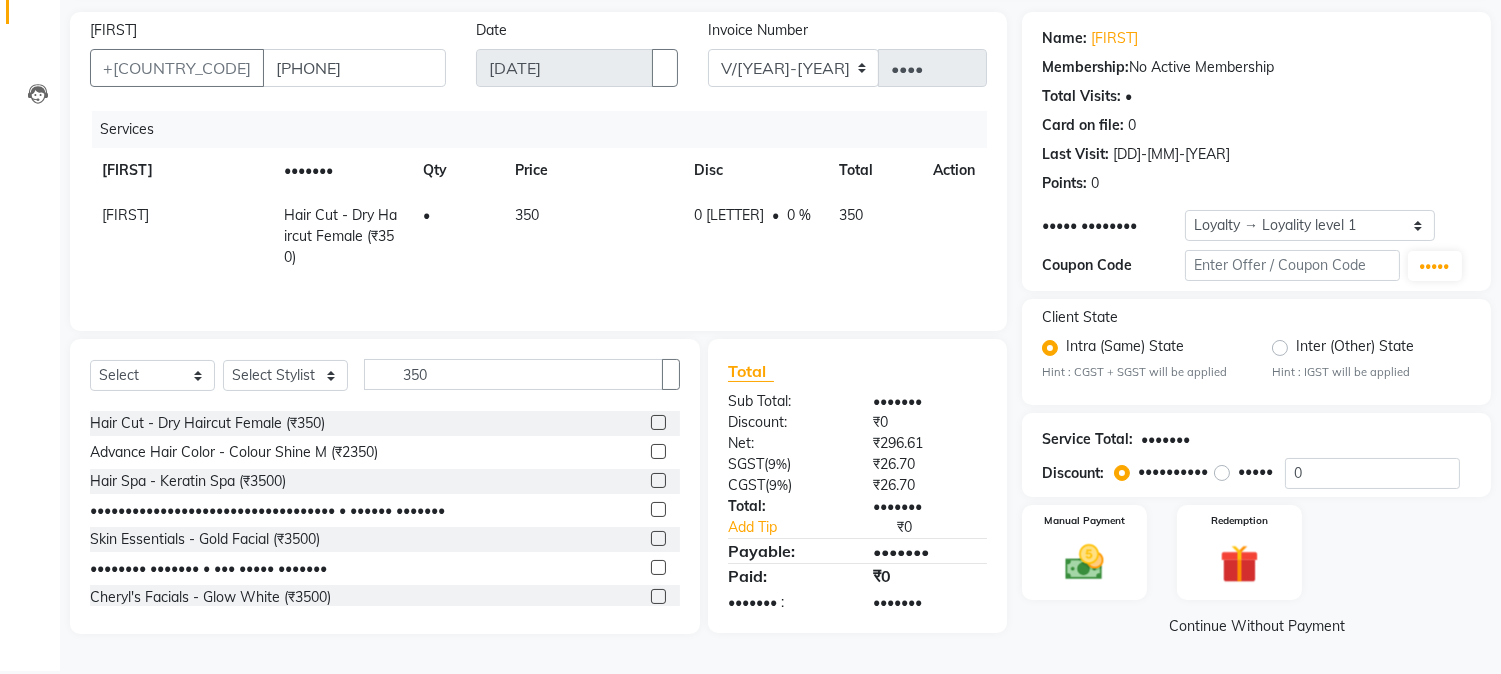 scroll, scrollTop: 140, scrollLeft: 0, axis: vertical 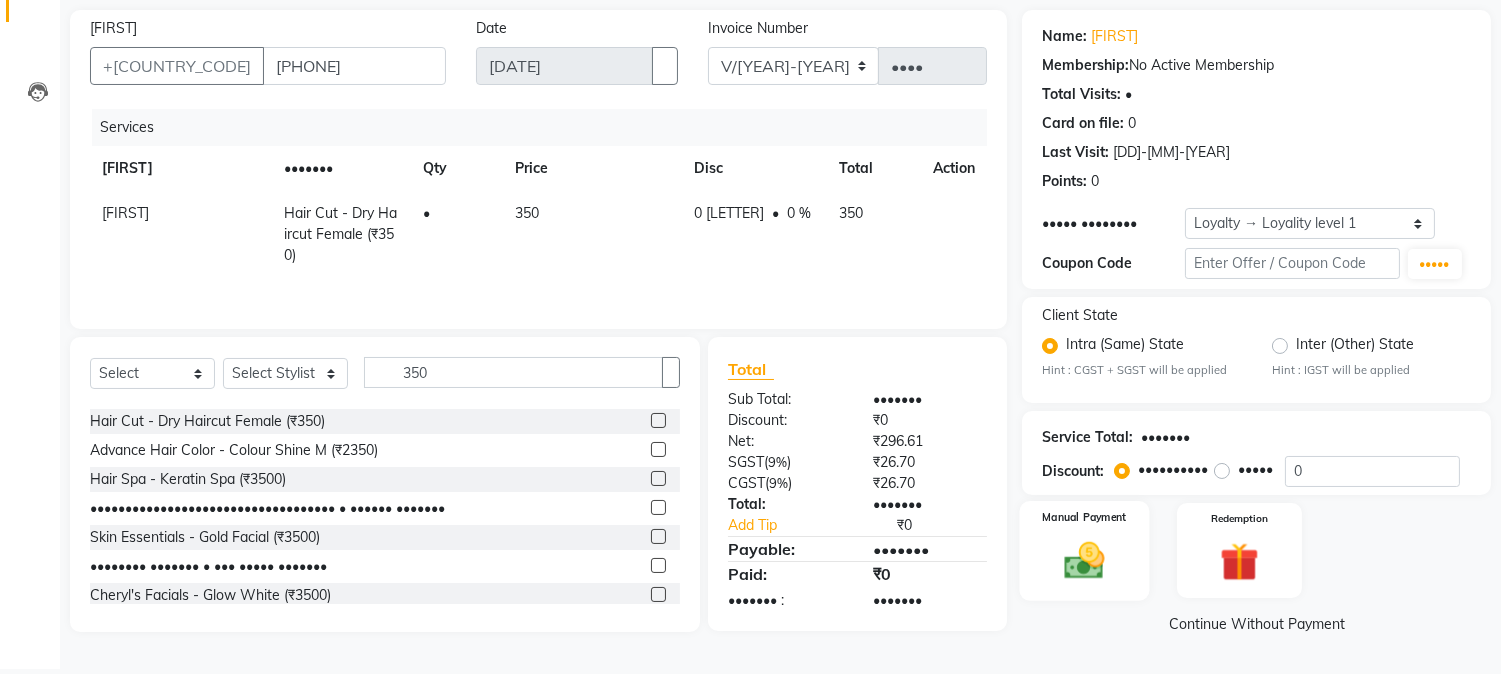click at bounding box center [1085, 560] 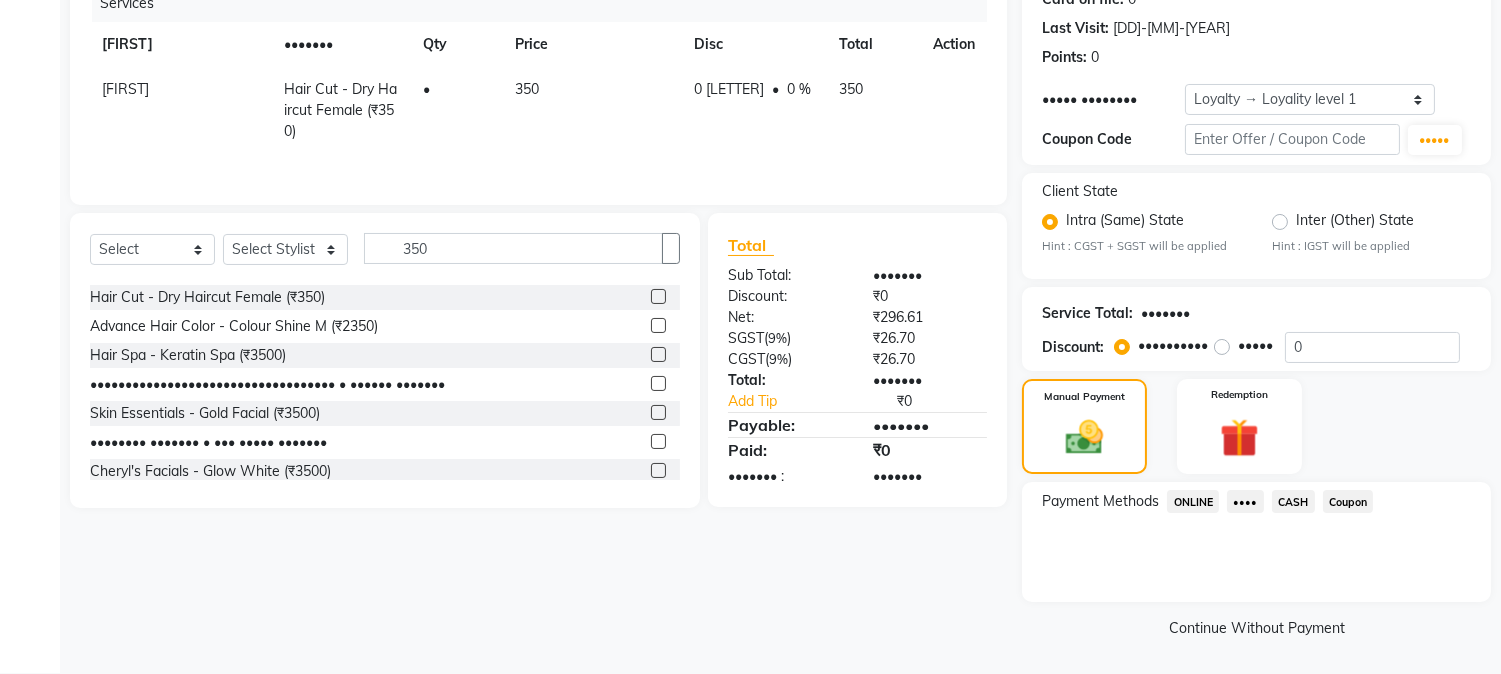scroll, scrollTop: 268, scrollLeft: 0, axis: vertical 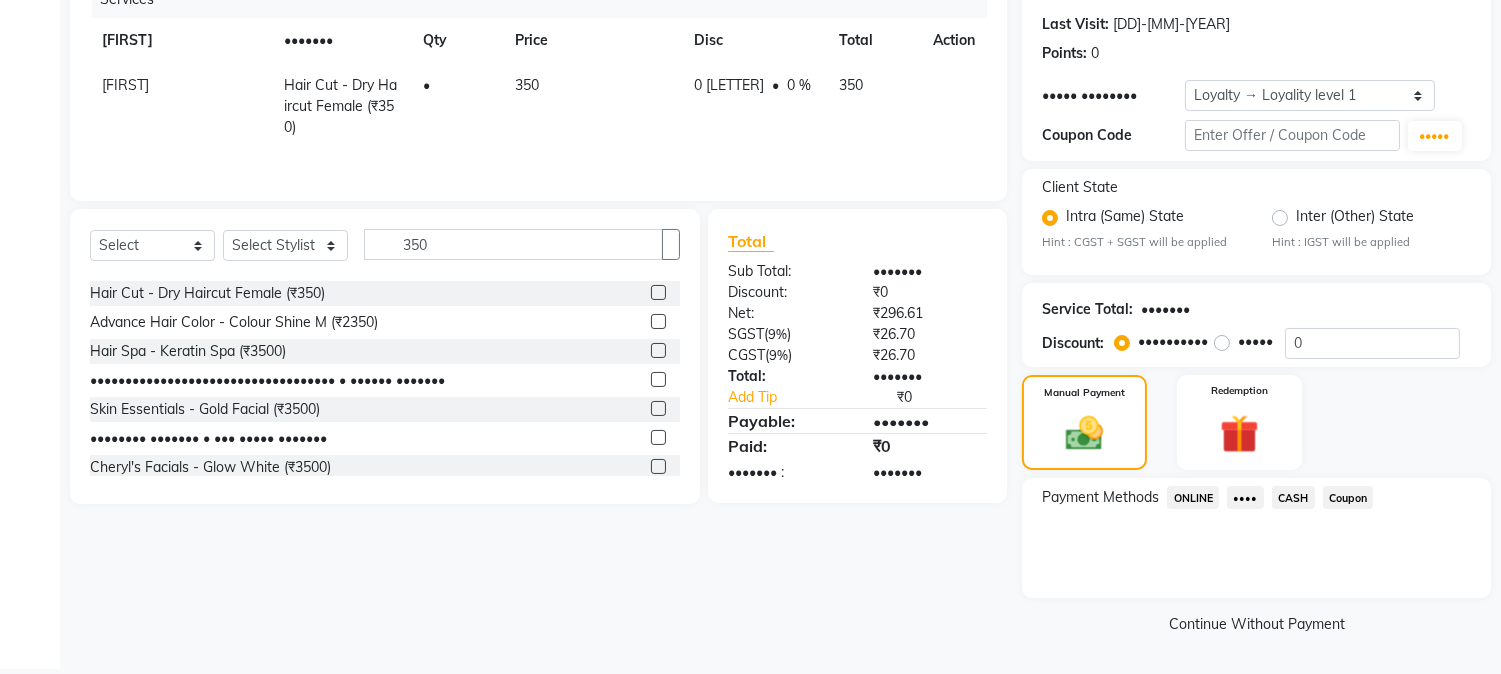 click on "ONLINE" at bounding box center (1193, 497) 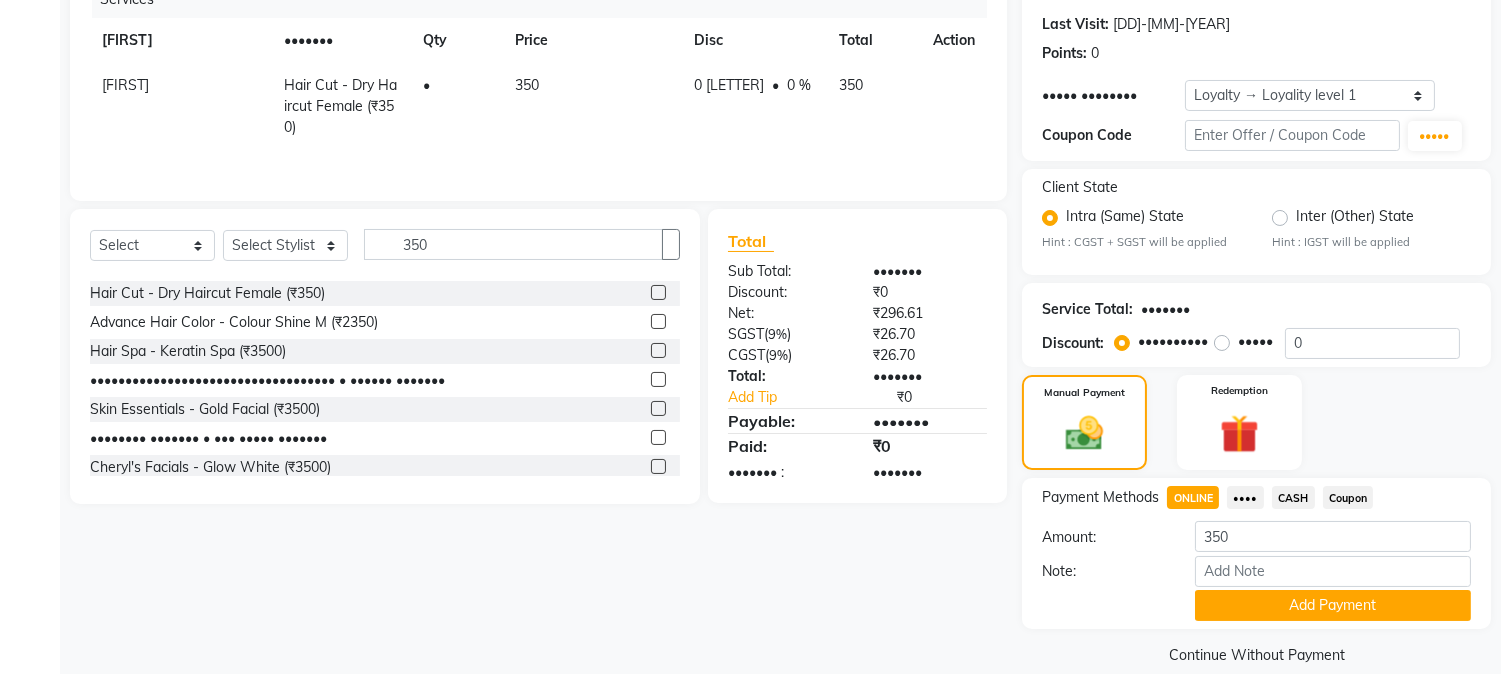 scroll, scrollTop: 297, scrollLeft: 0, axis: vertical 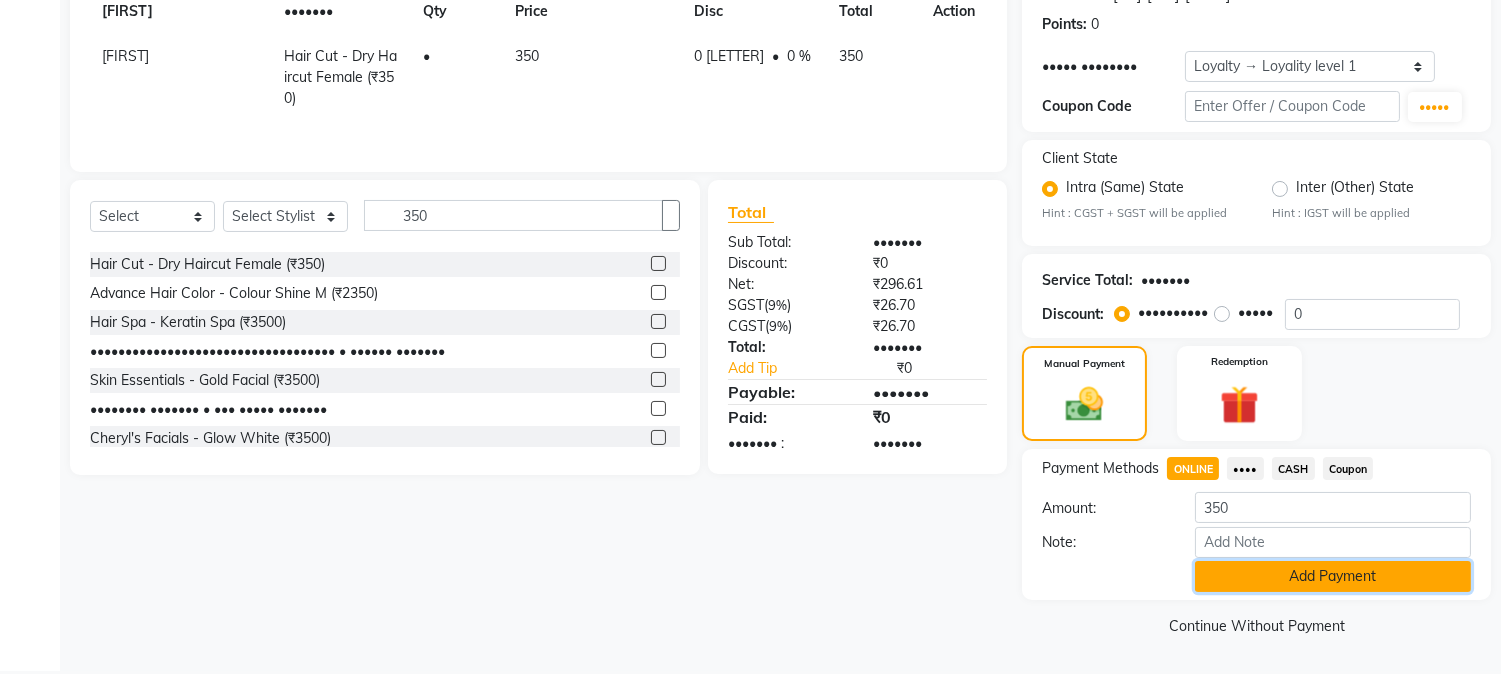 click on "Add Payment" at bounding box center [1333, 576] 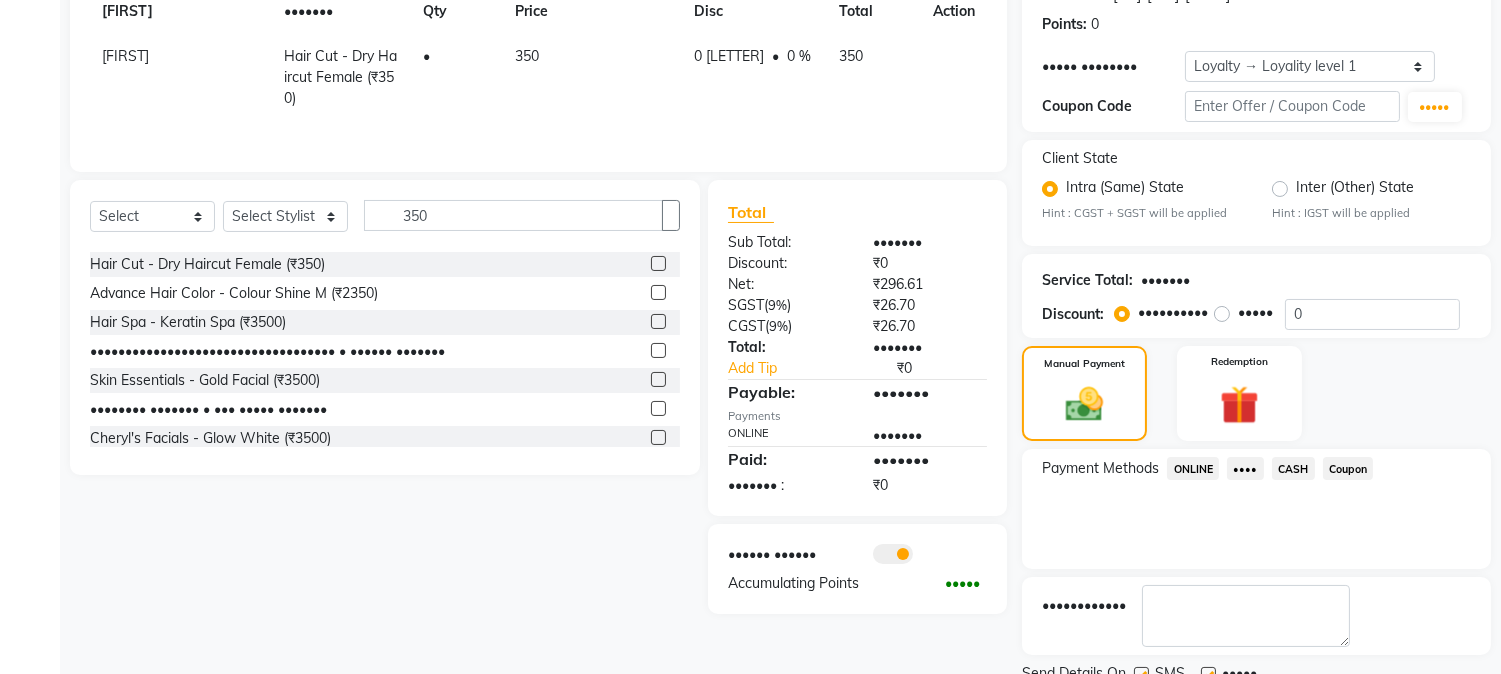 scroll, scrollTop: 382, scrollLeft: 0, axis: vertical 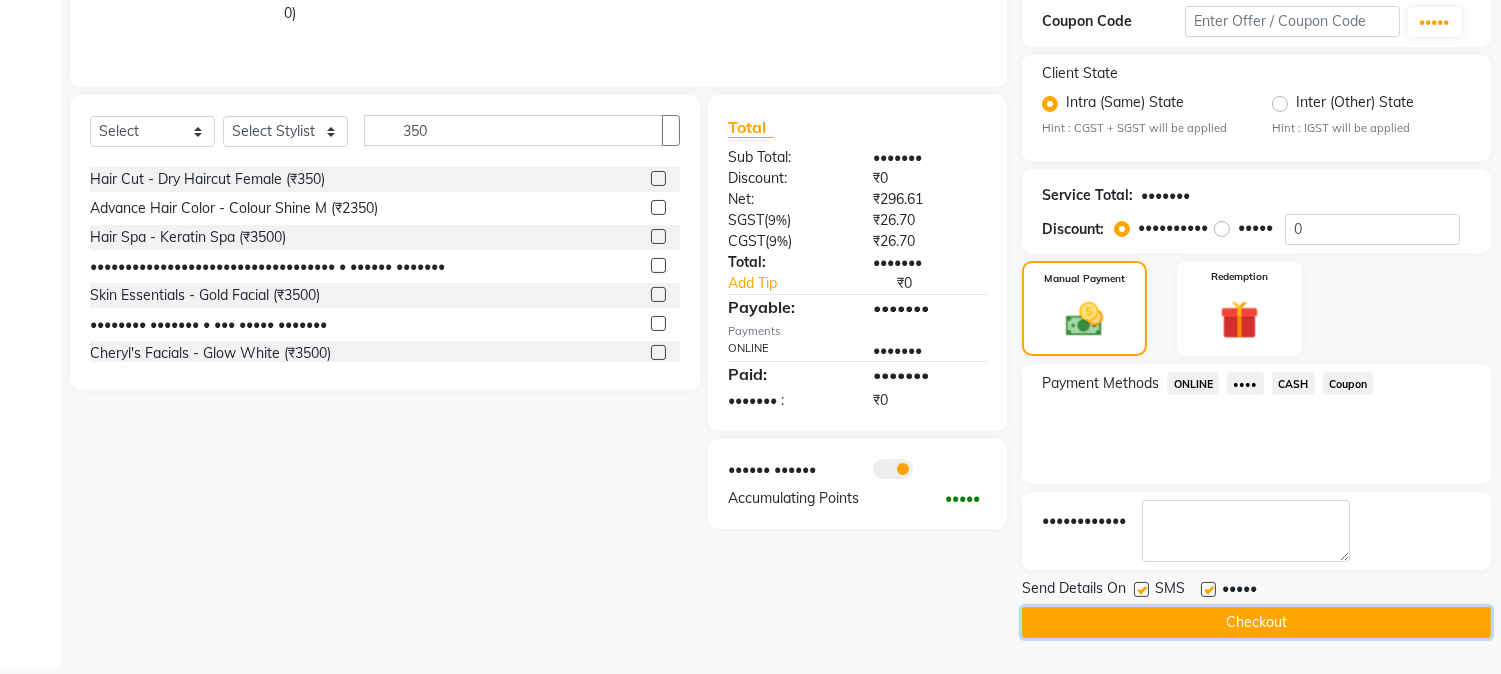 click on "Checkout" at bounding box center (1256, 622) 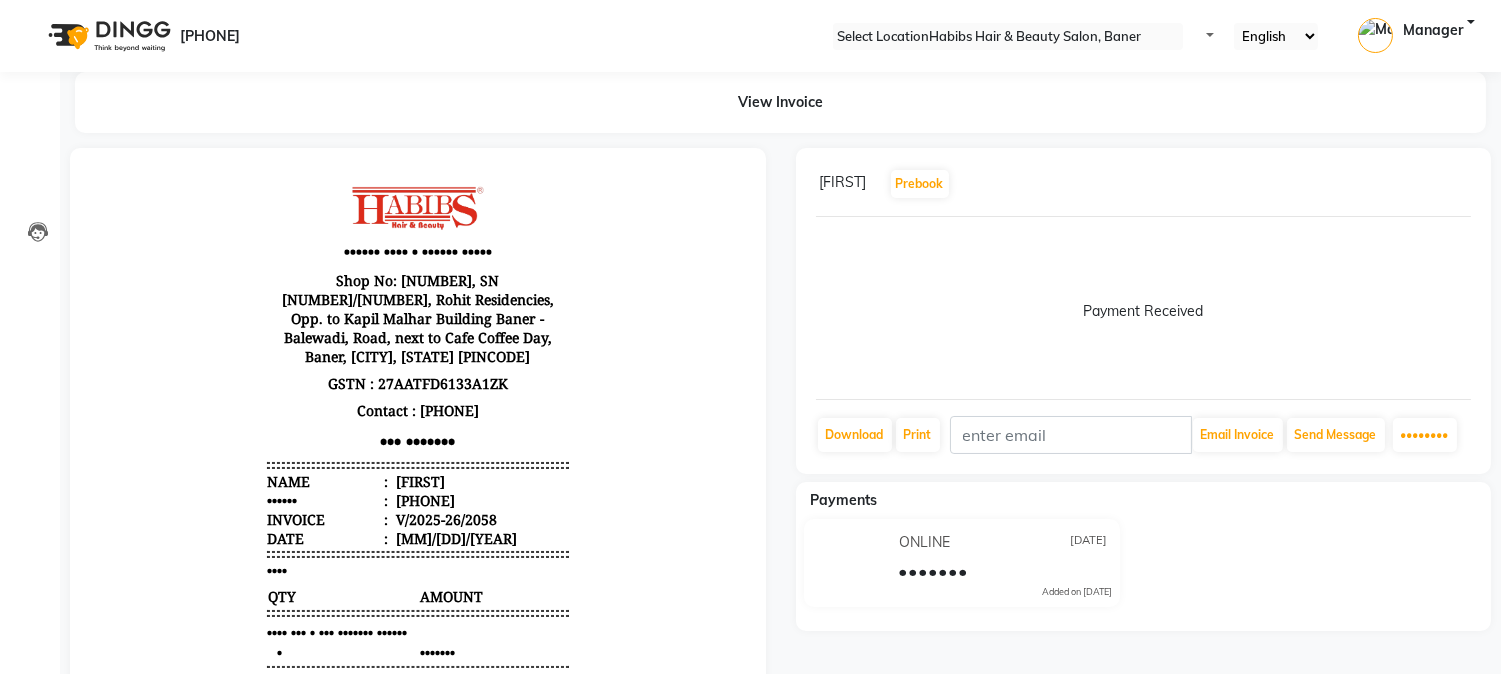 scroll, scrollTop: 0, scrollLeft: 0, axis: both 